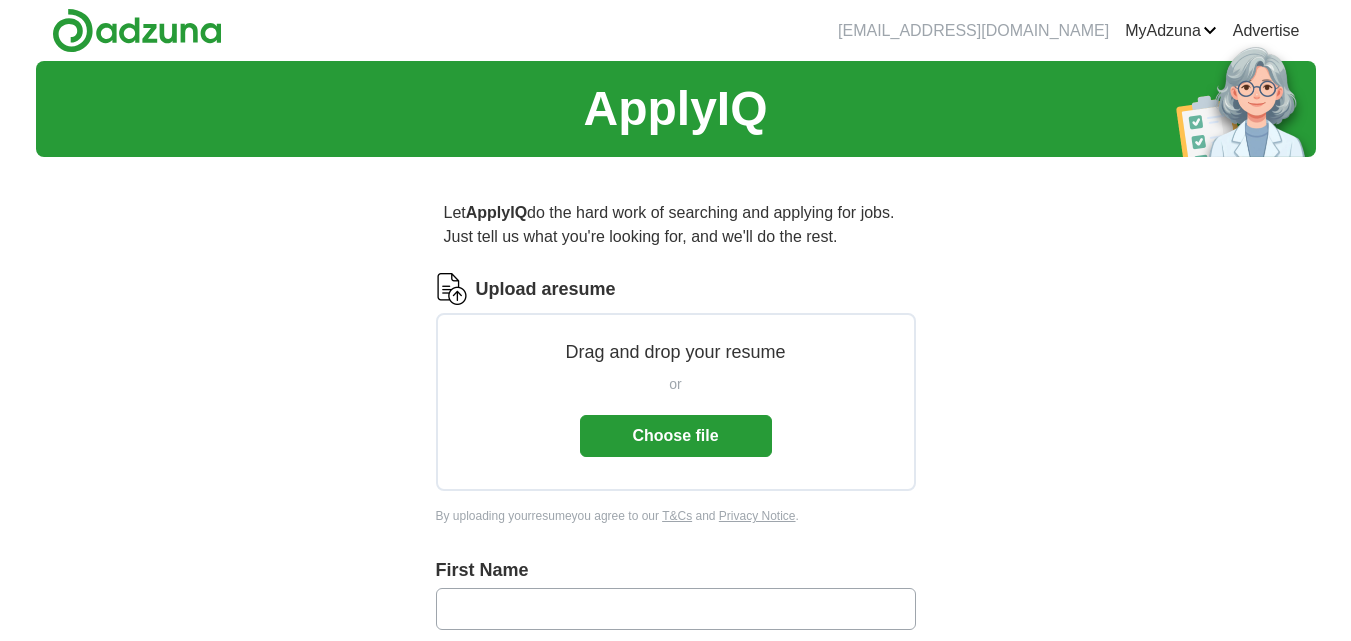 scroll, scrollTop: 0, scrollLeft: 0, axis: both 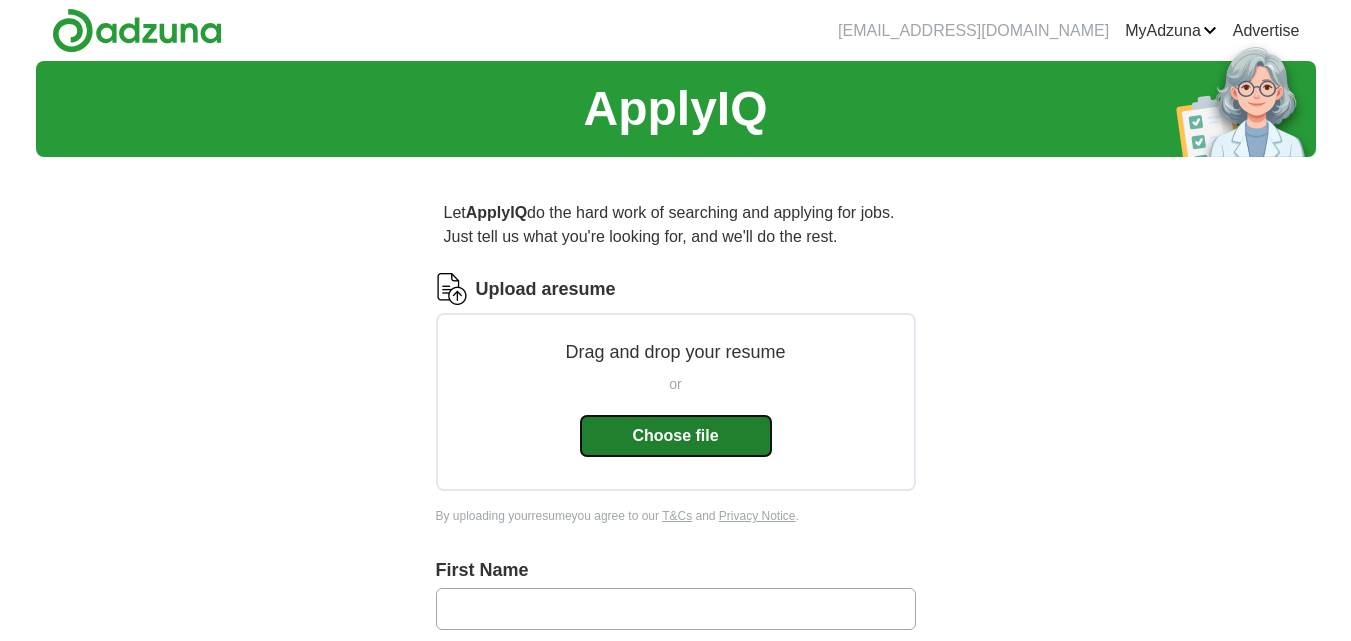 click on "Choose file" at bounding box center (676, 436) 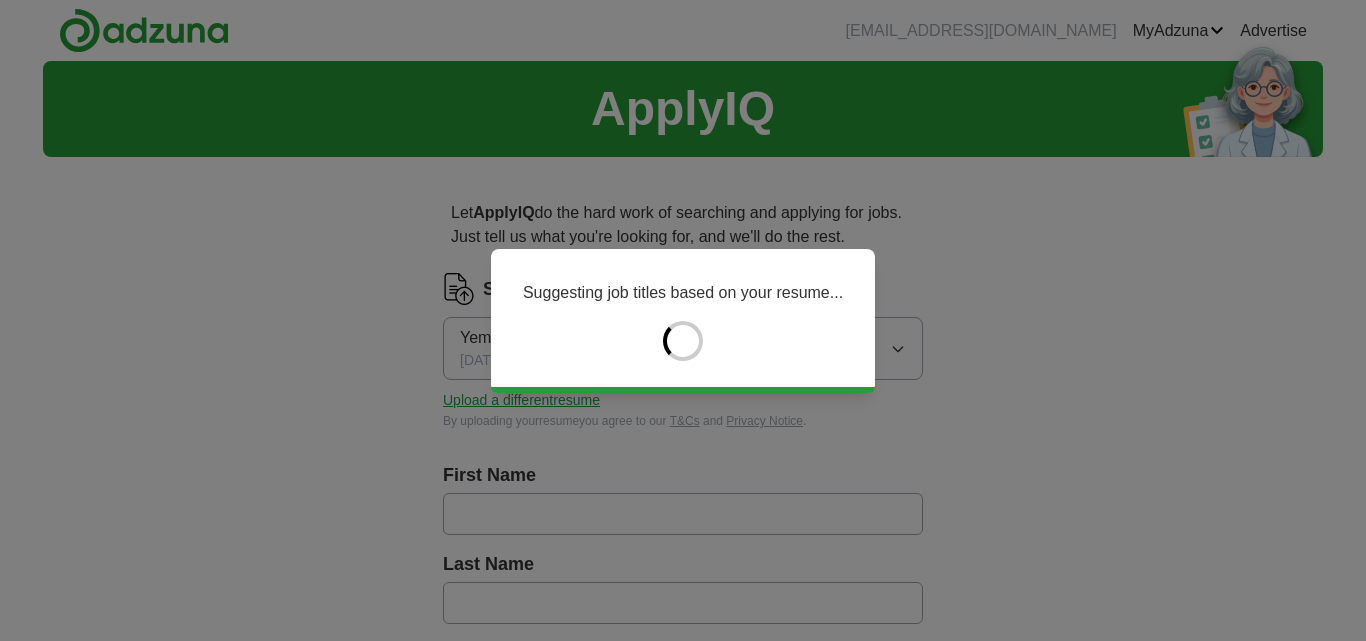 type on "********" 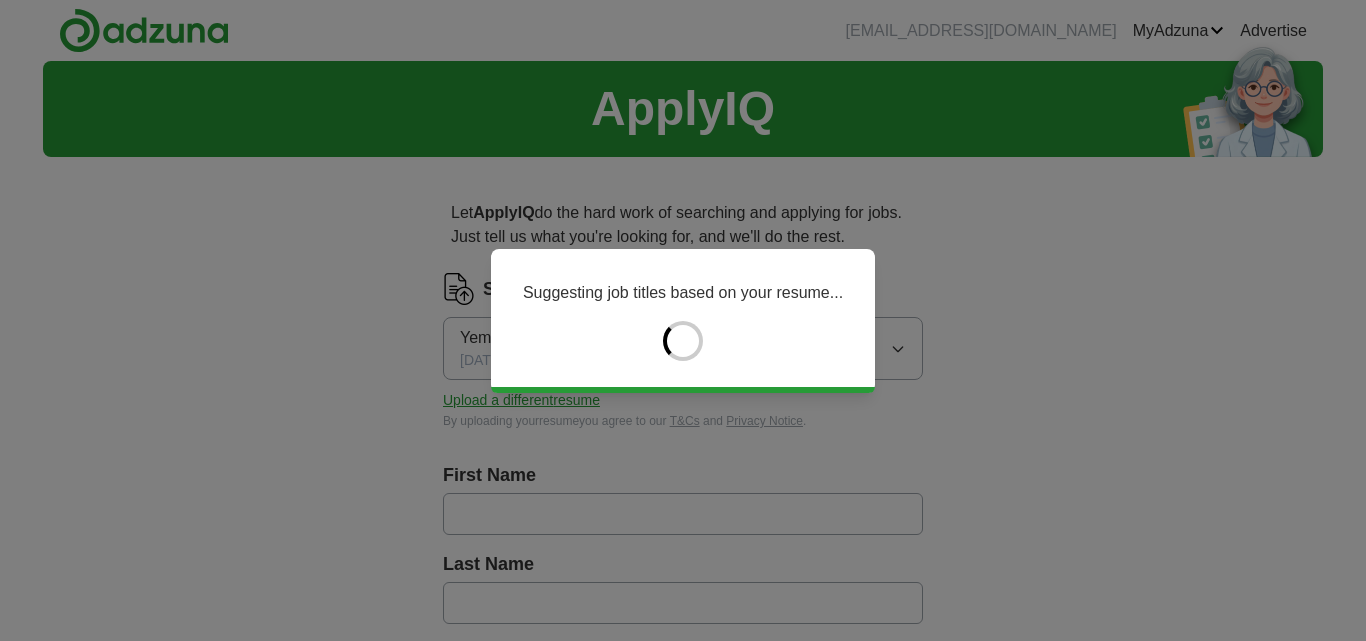 type on "****" 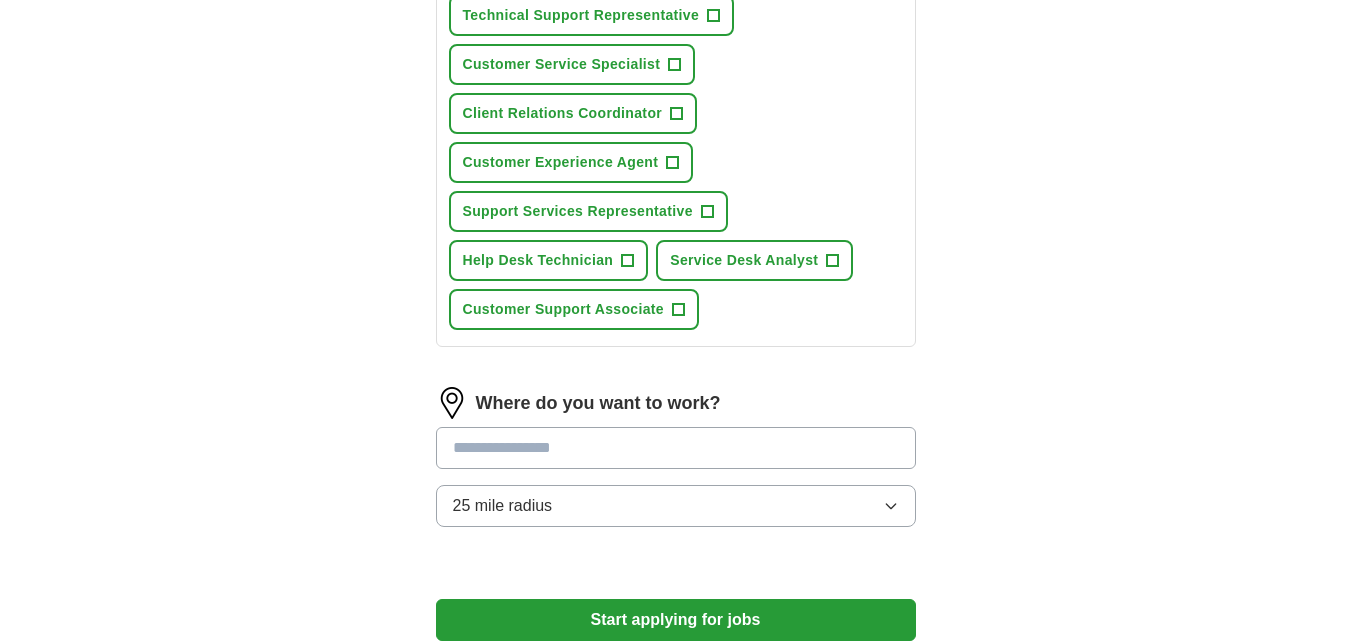 scroll, scrollTop: 900, scrollLeft: 0, axis: vertical 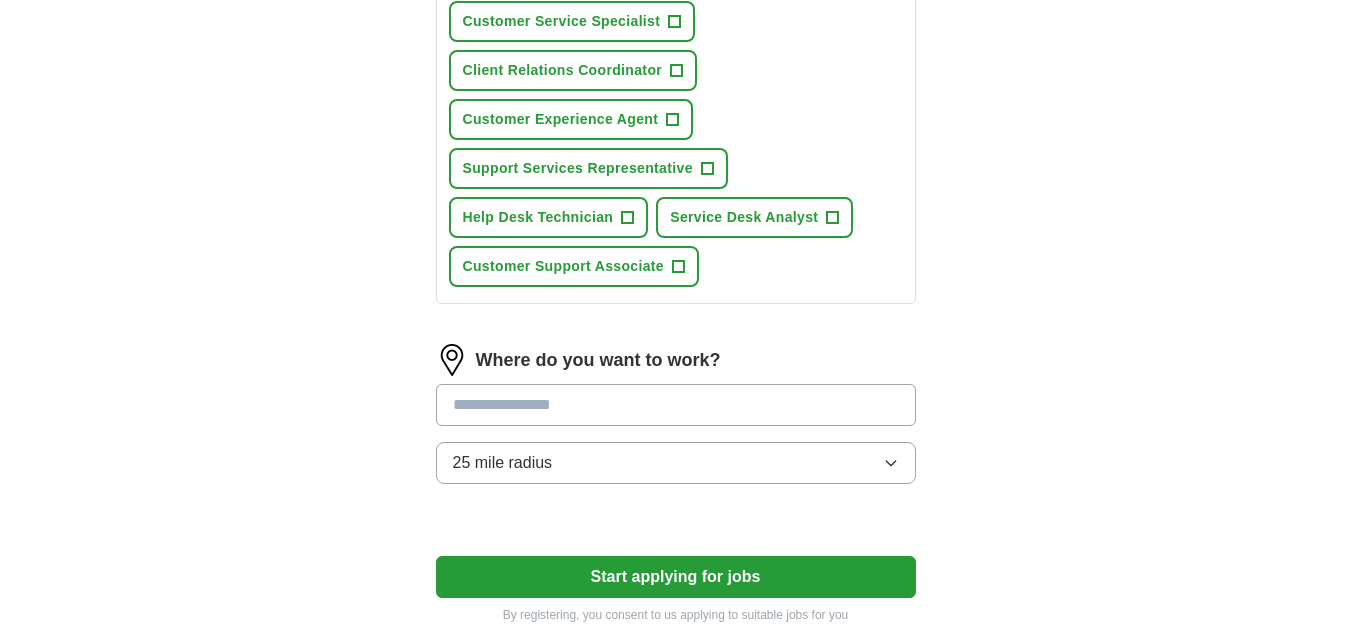 click at bounding box center [676, 405] 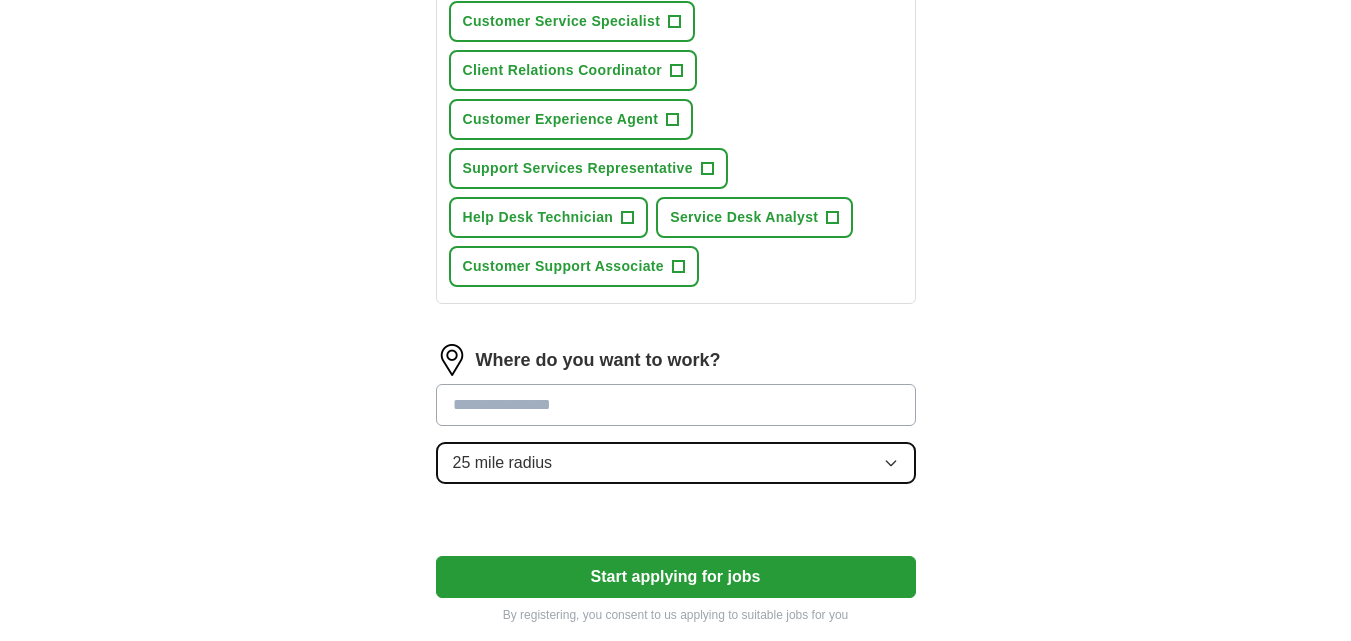 click on "Where do you want to work? 25 mile radius" at bounding box center (676, 422) 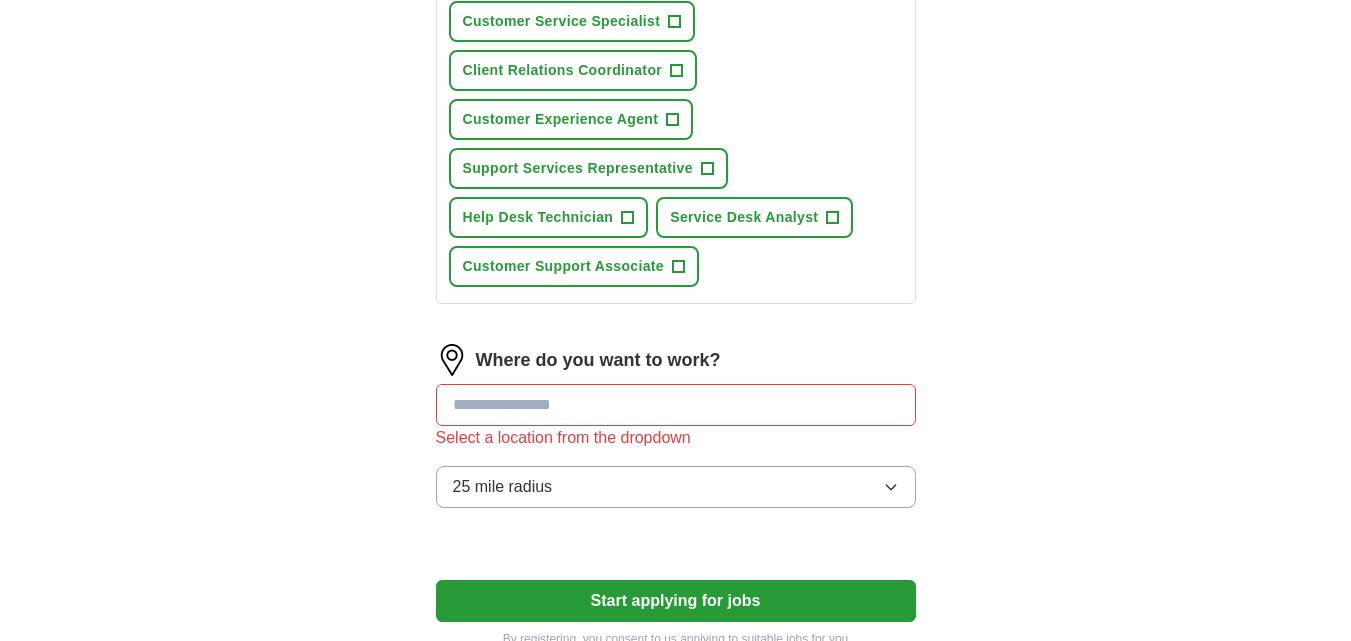 click at bounding box center (676, 405) 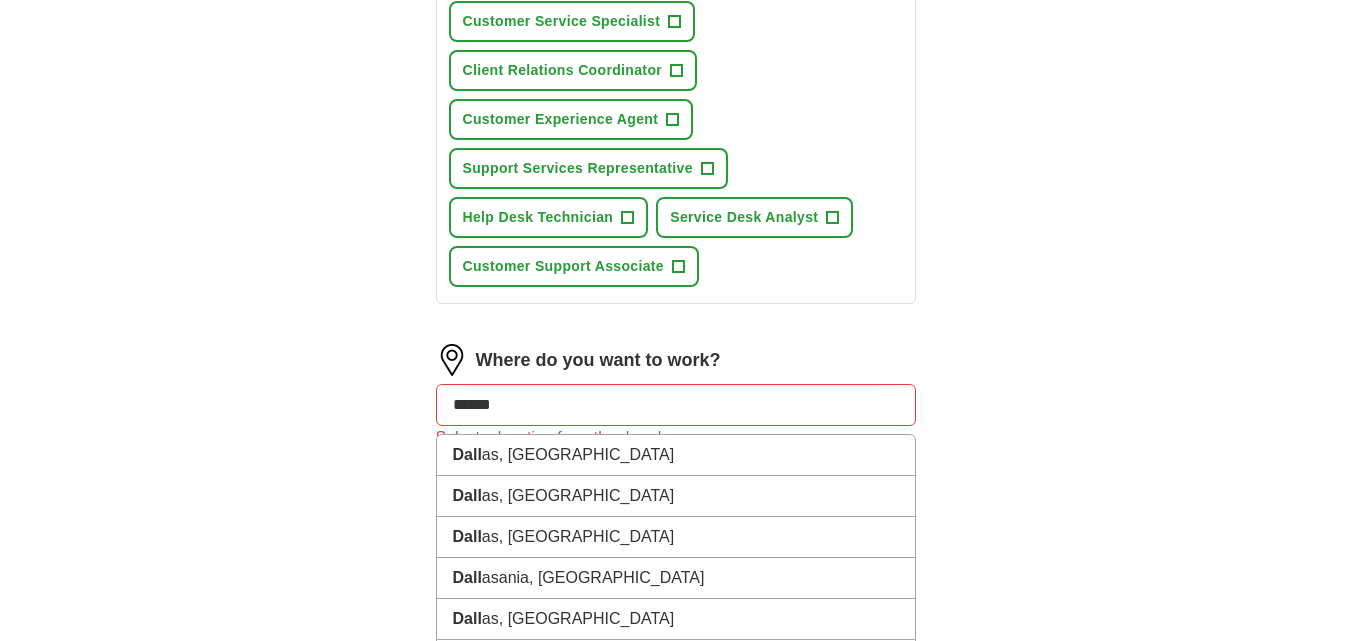 type on "******" 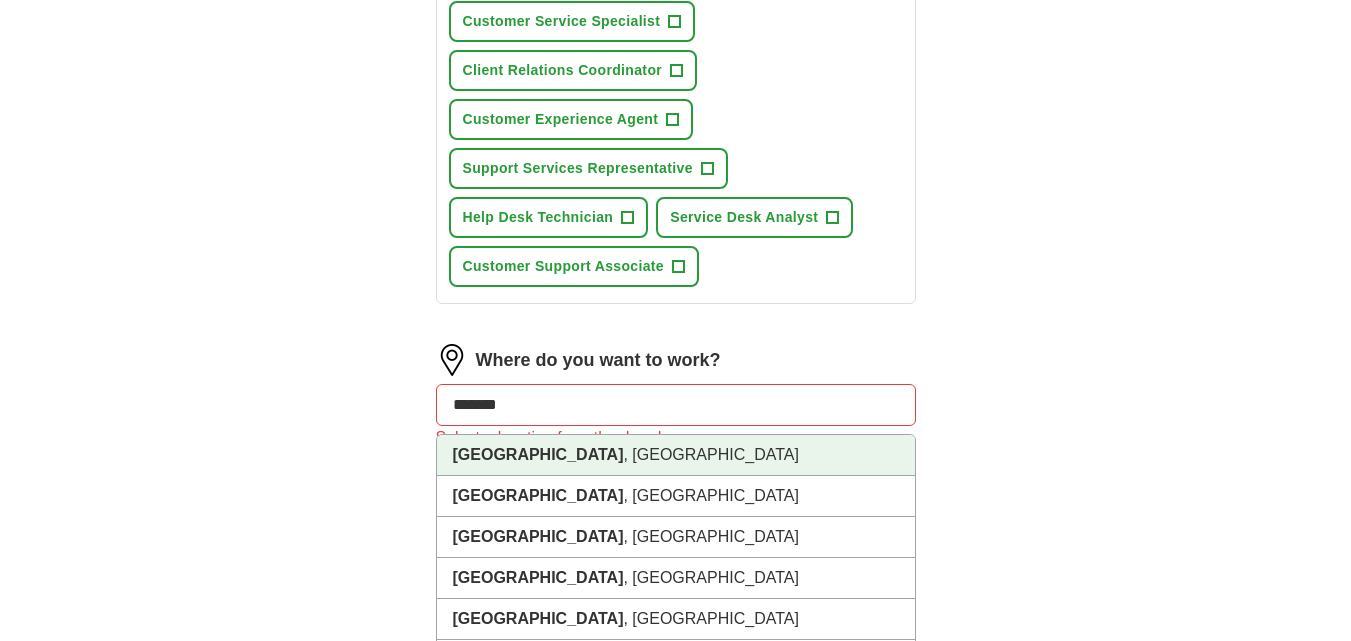 click on "[GEOGRAPHIC_DATA] , [GEOGRAPHIC_DATA]" at bounding box center (676, 455) 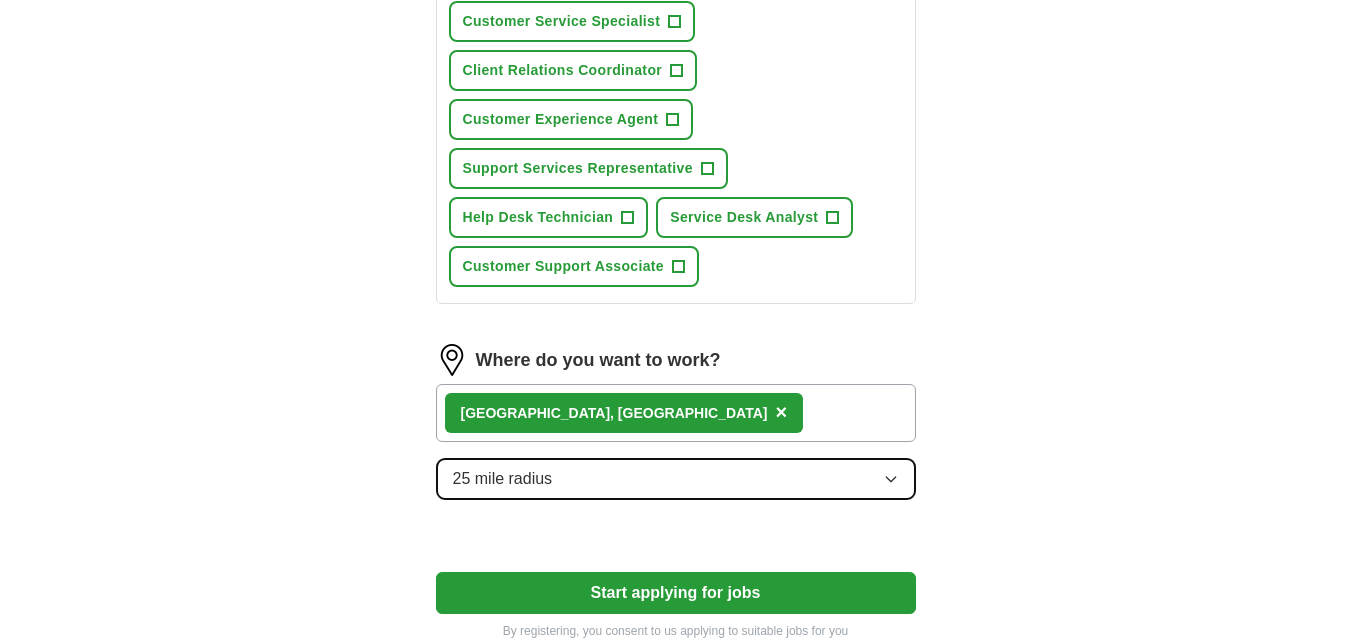 click on "25 mile radius" at bounding box center (676, 479) 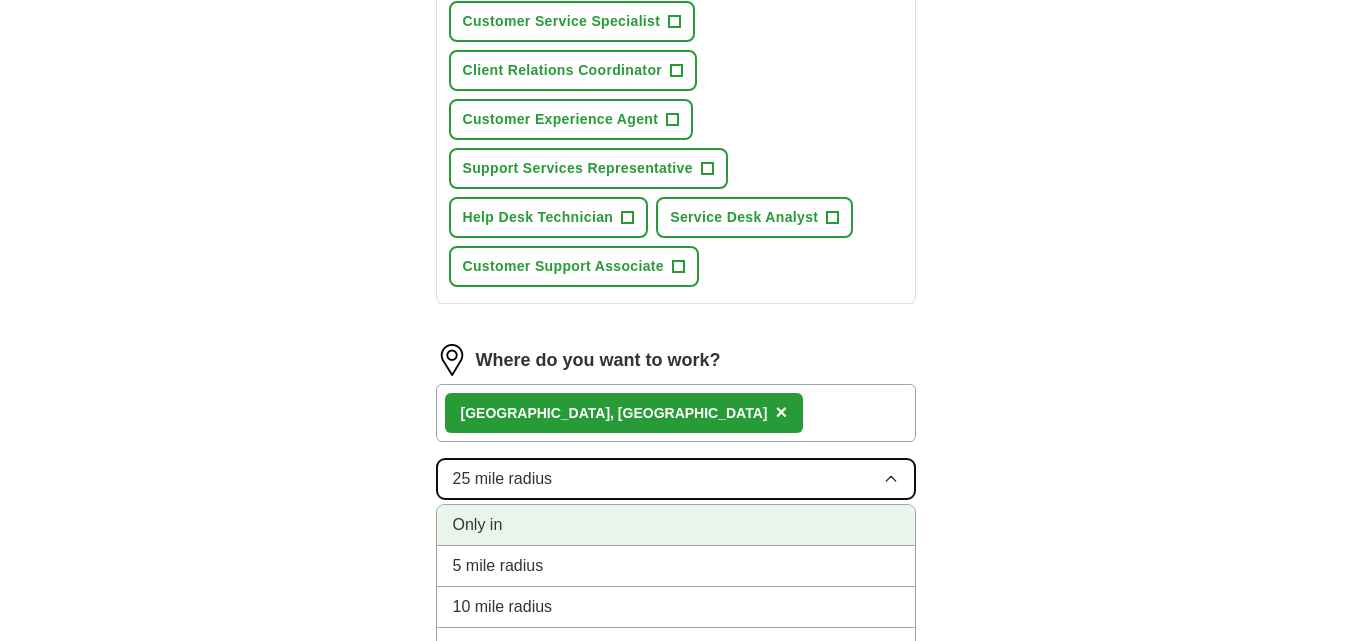 scroll, scrollTop: 1000, scrollLeft: 0, axis: vertical 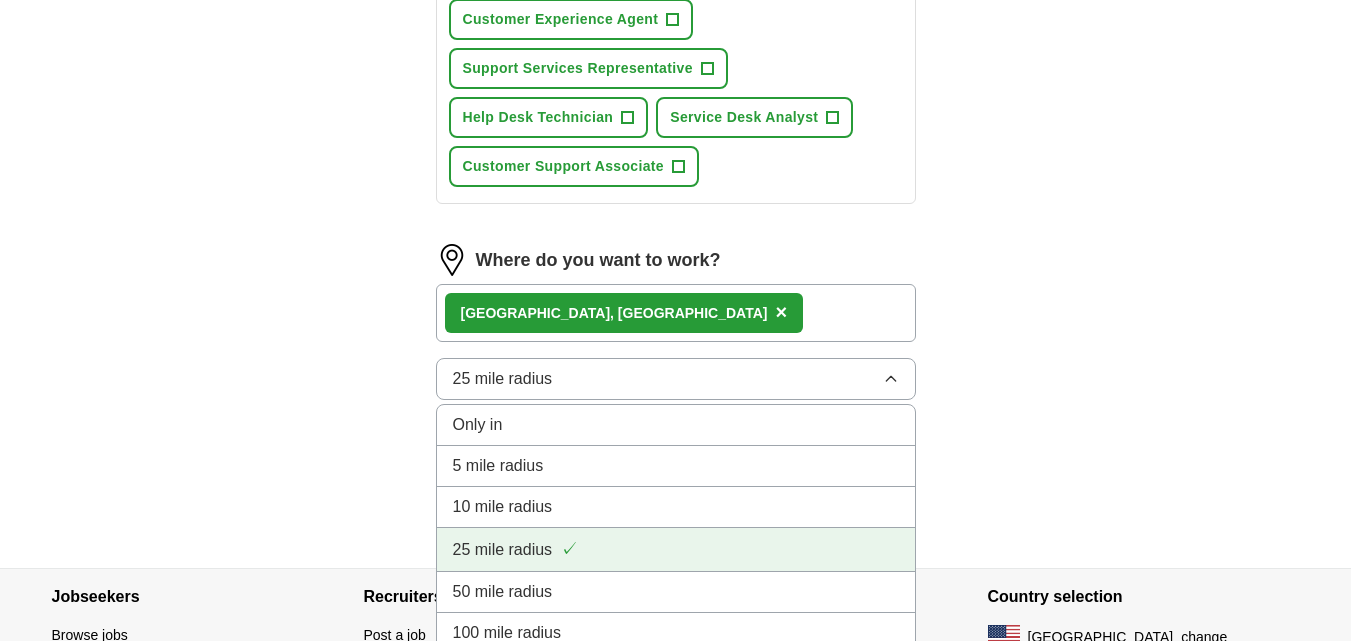 click on "25 mile radius ✓" at bounding box center [676, 549] 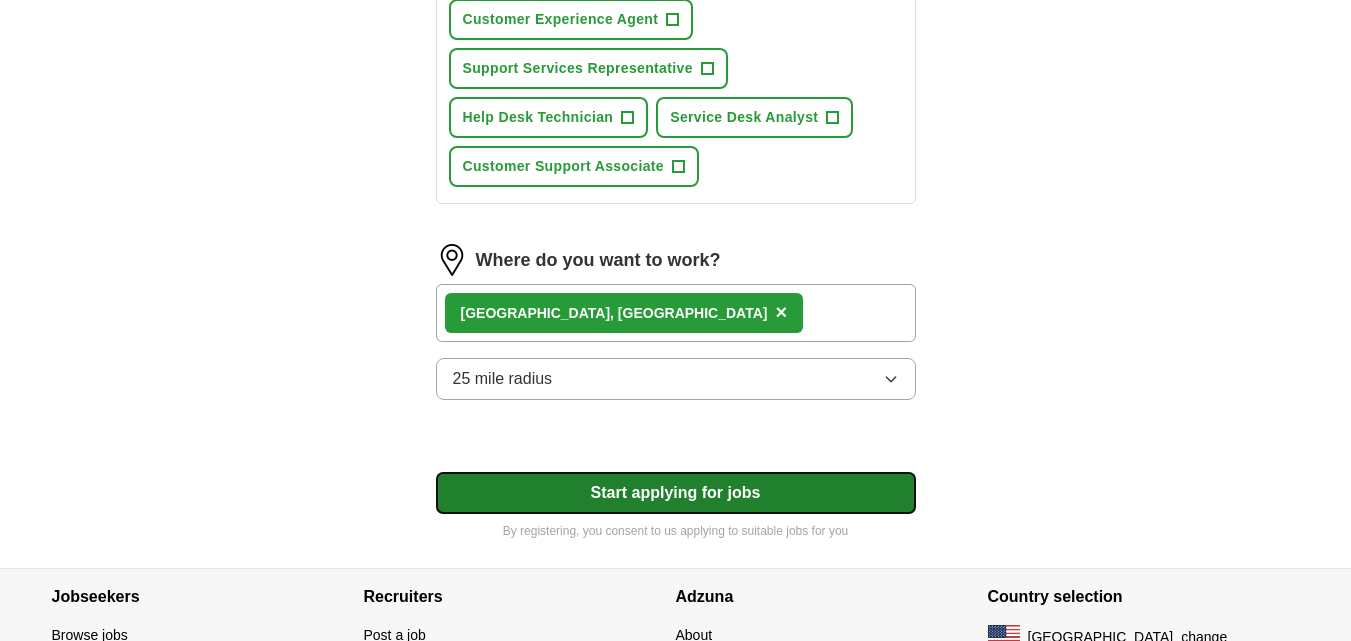 click on "Start applying for jobs" at bounding box center [676, 493] 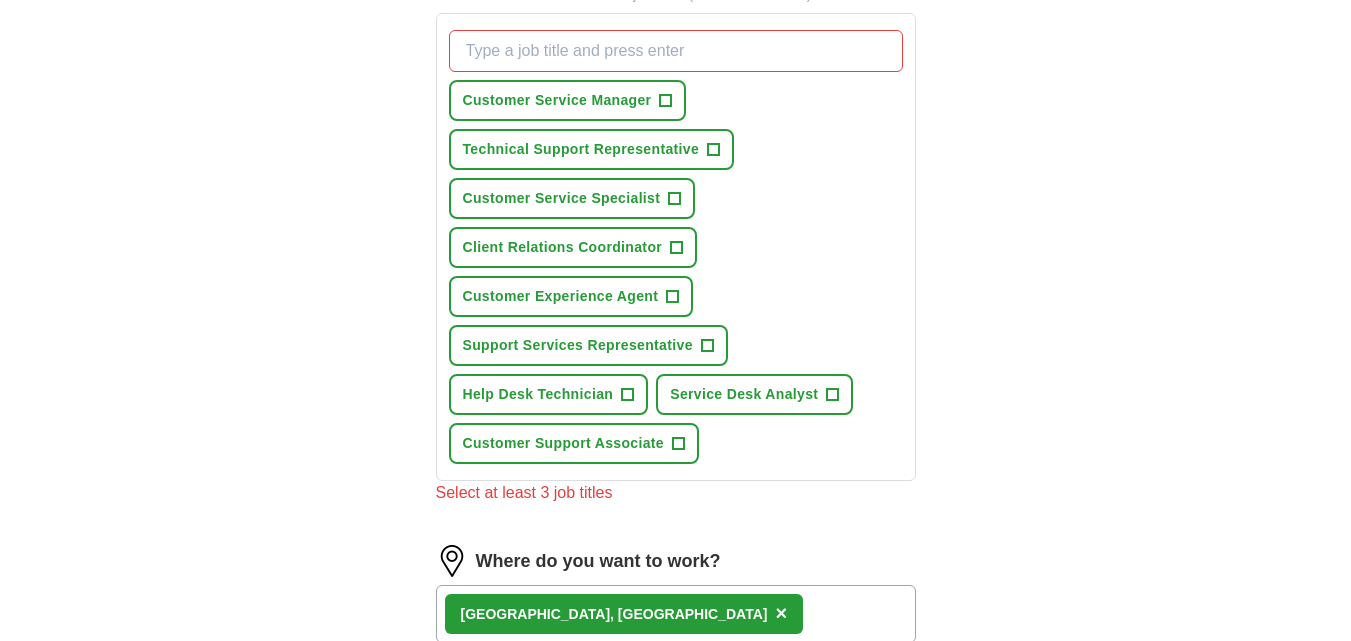 scroll, scrollTop: 700, scrollLeft: 0, axis: vertical 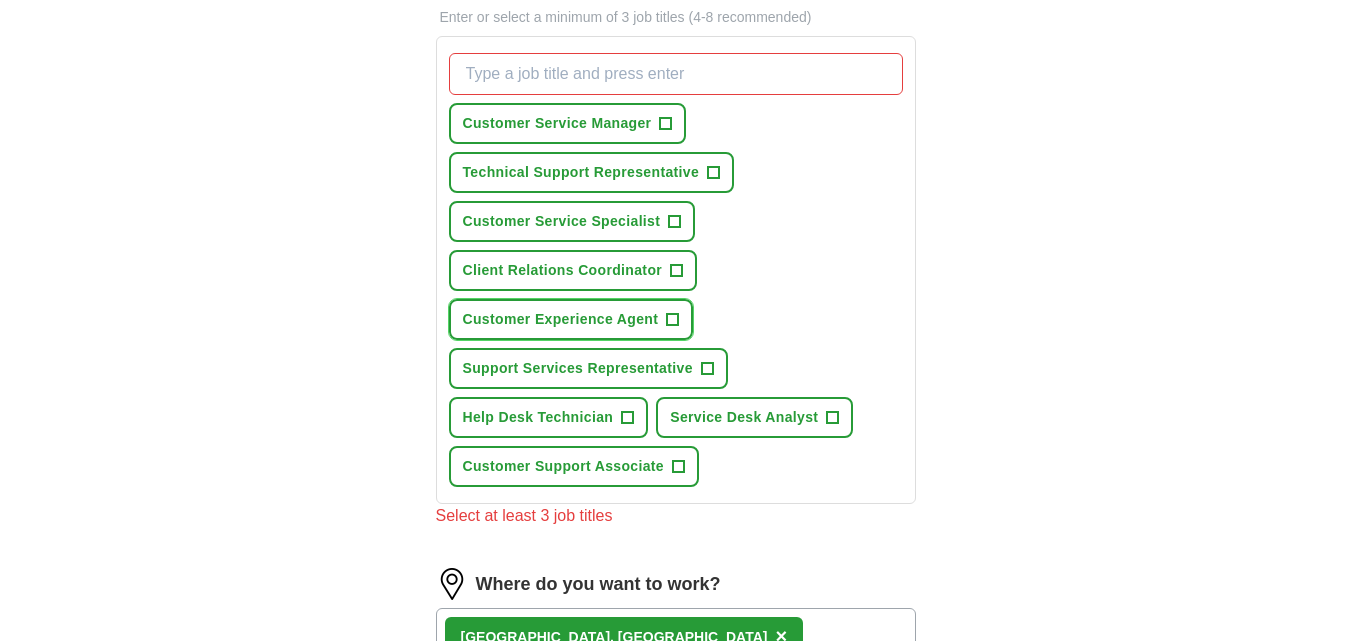 click on "Customer Experience Agent" at bounding box center [561, 319] 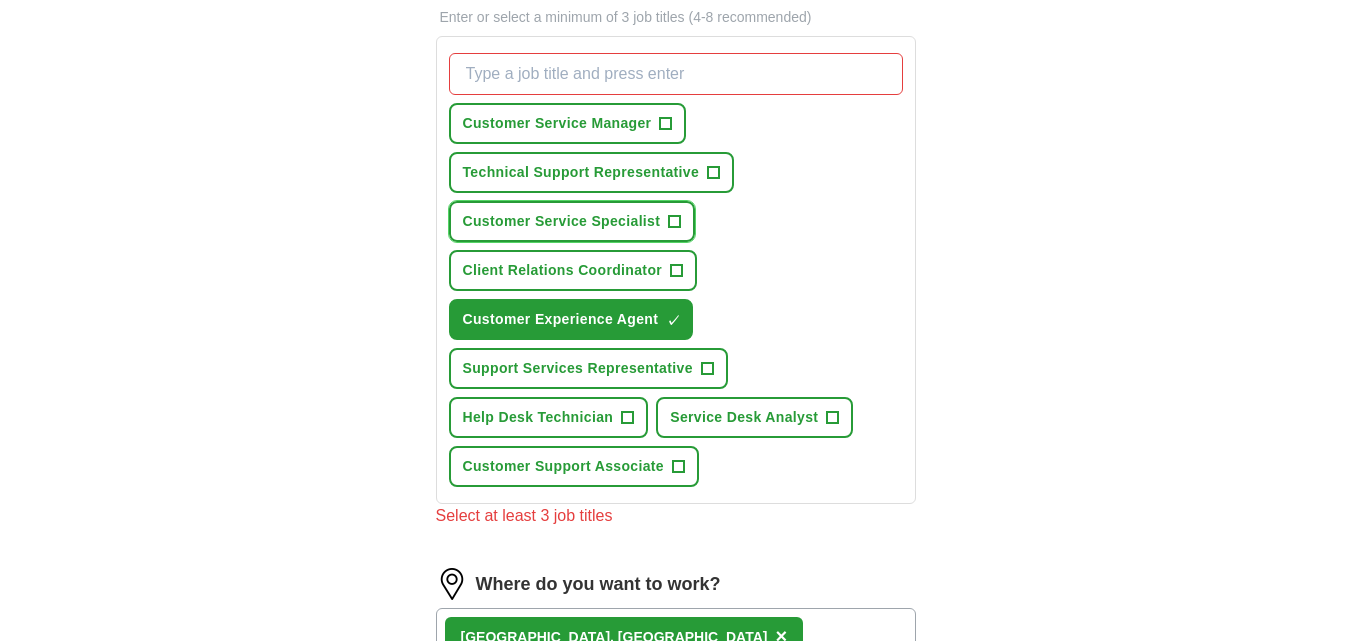 click on "Customer Service Specialist" at bounding box center [562, 221] 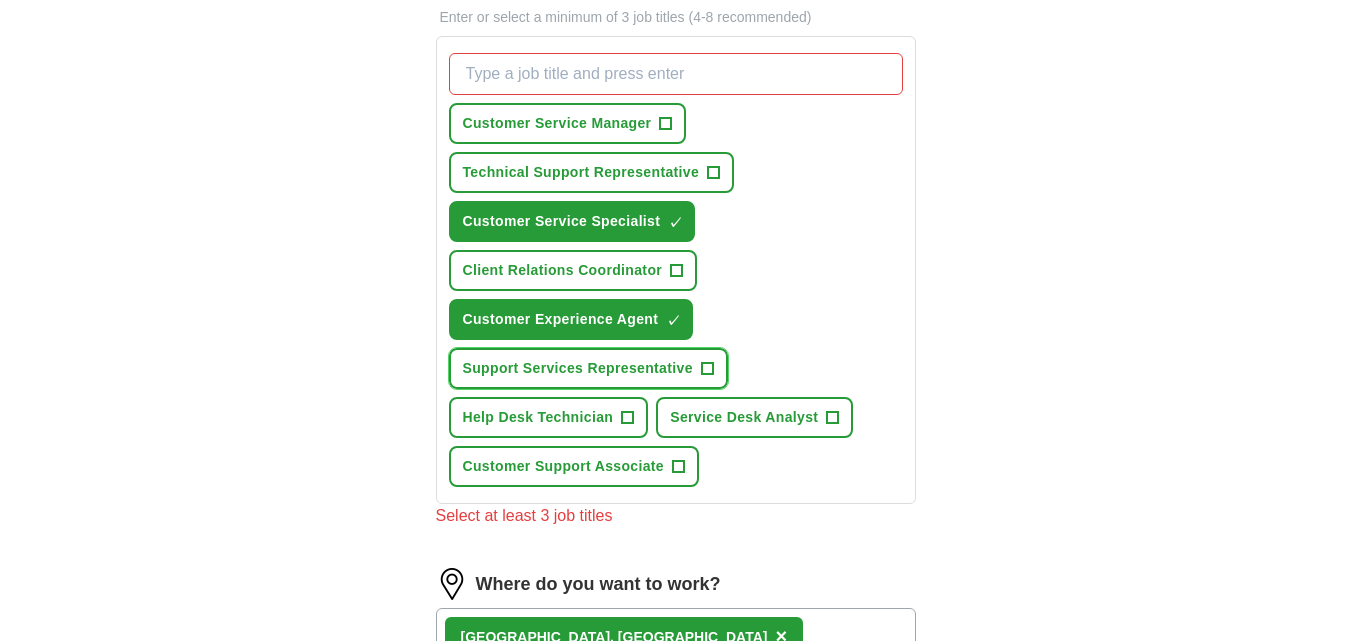 click on "Support Services Representative" at bounding box center (578, 368) 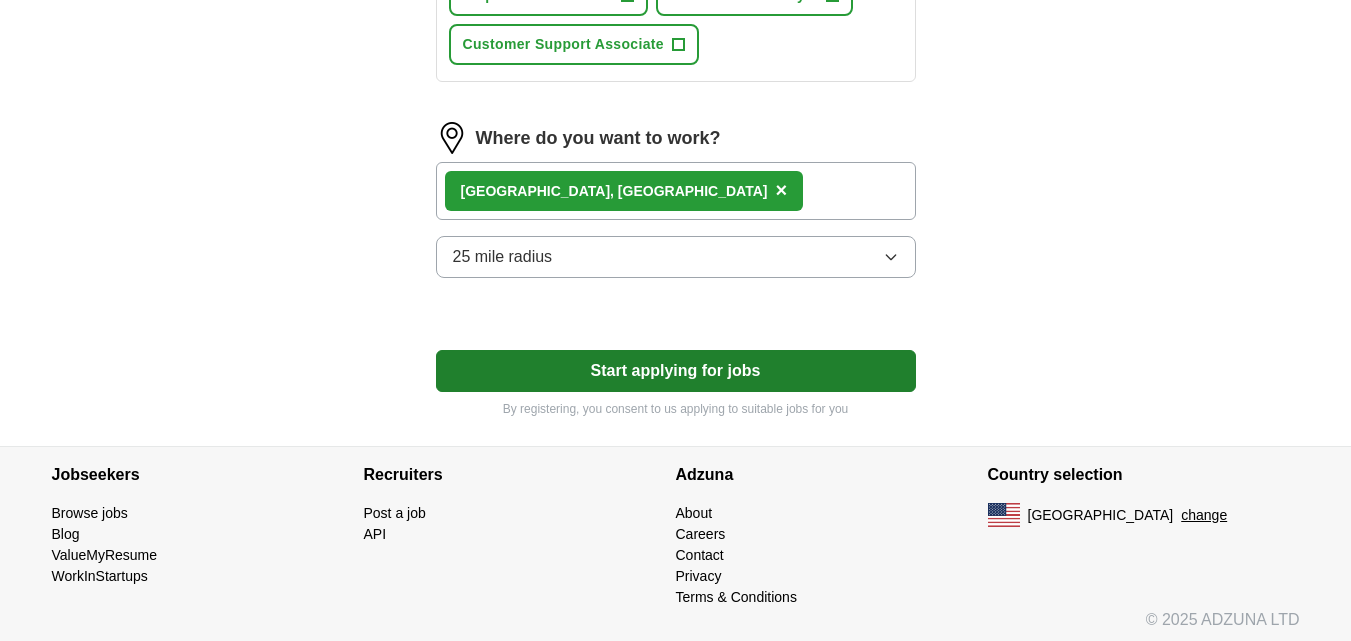 scroll, scrollTop: 1129, scrollLeft: 0, axis: vertical 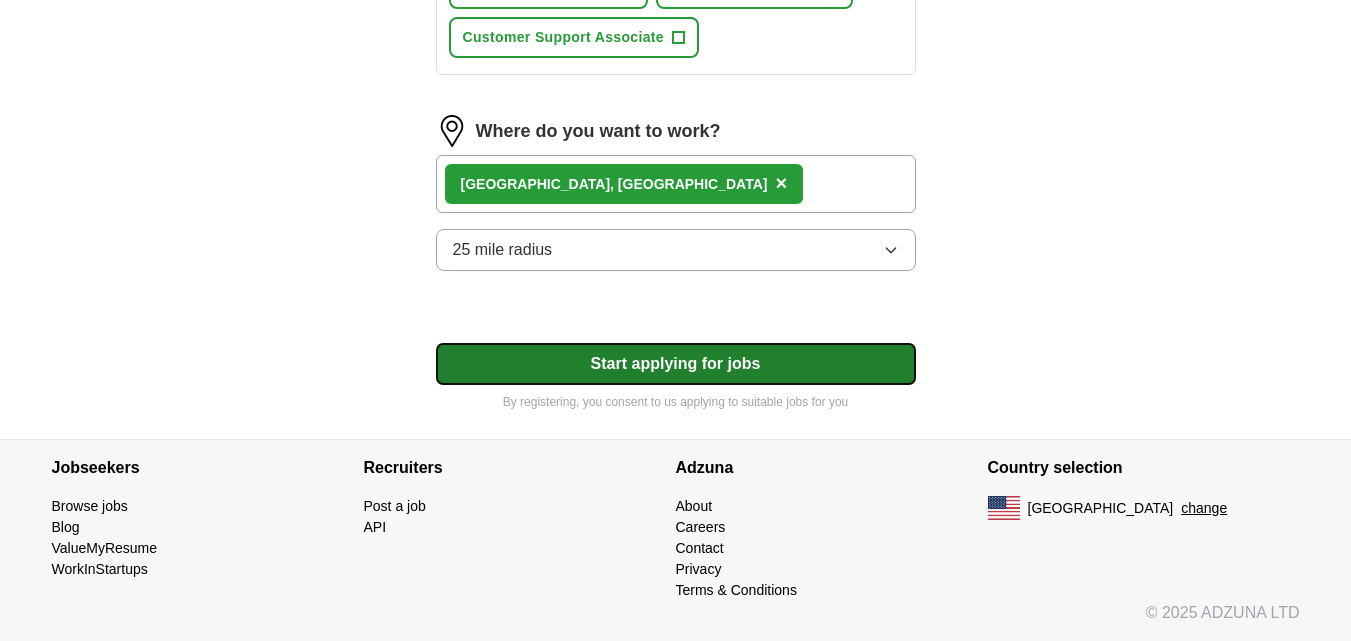 click on "Start applying for jobs" at bounding box center [676, 364] 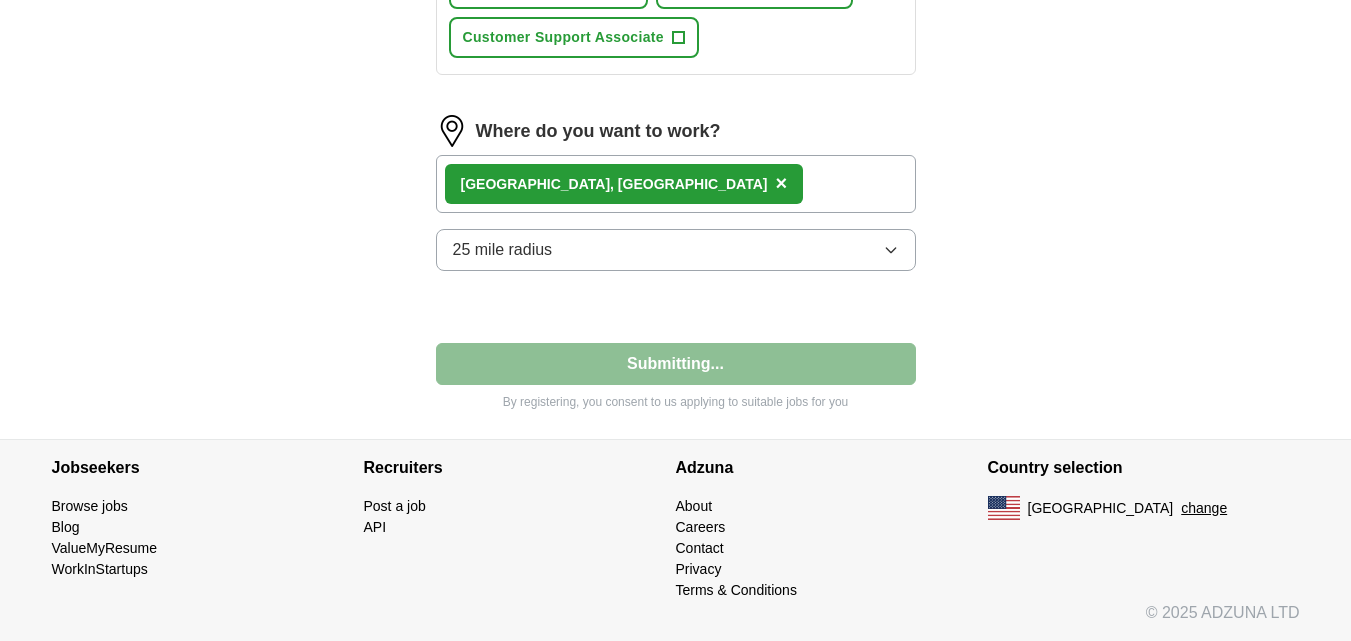 select on "**" 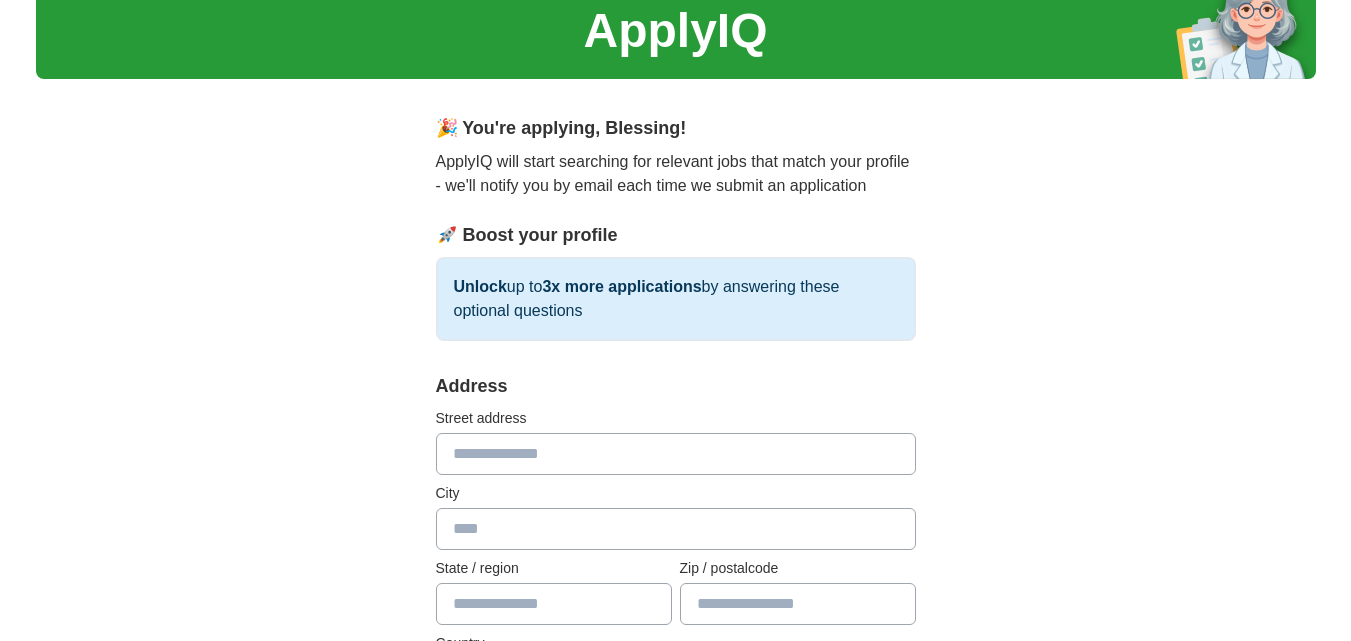 scroll, scrollTop: 200, scrollLeft: 0, axis: vertical 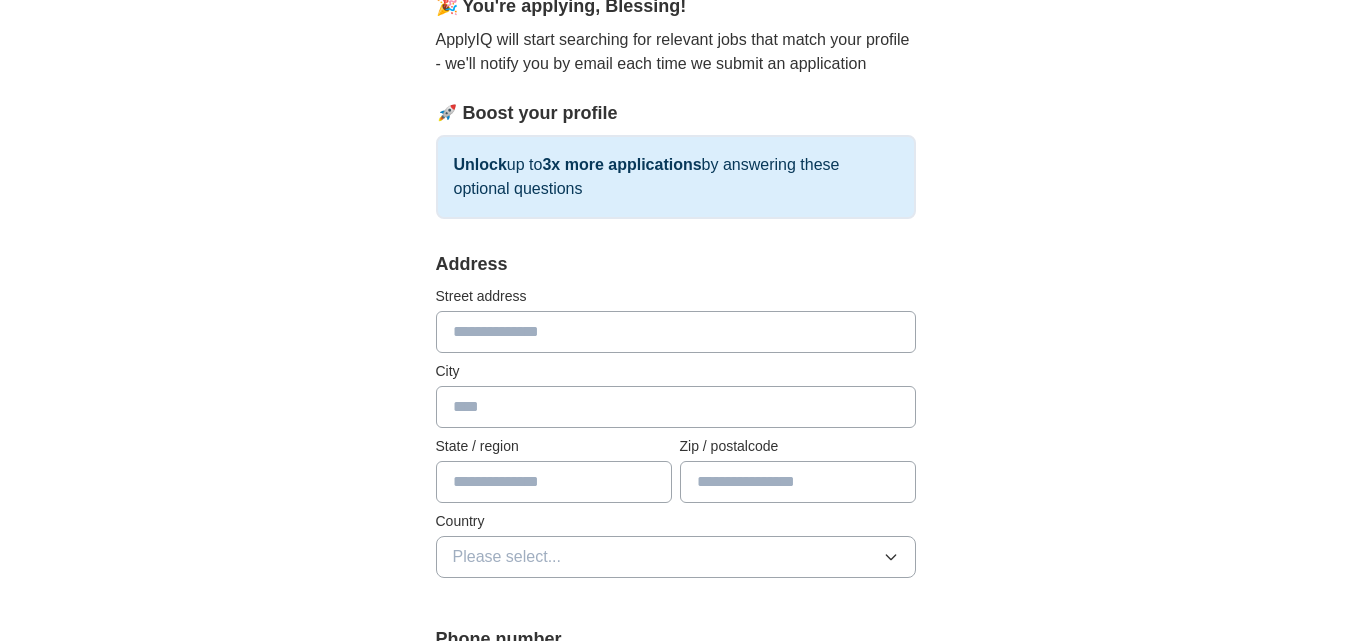 click at bounding box center (676, 332) 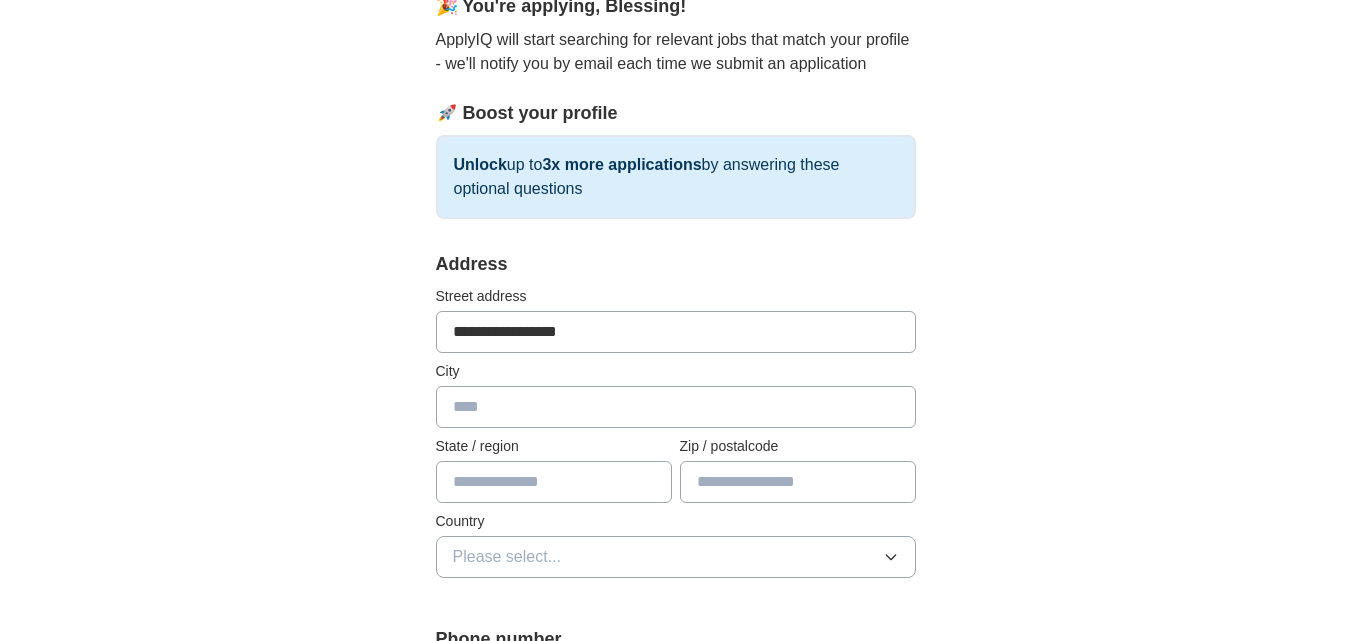 type on "******" 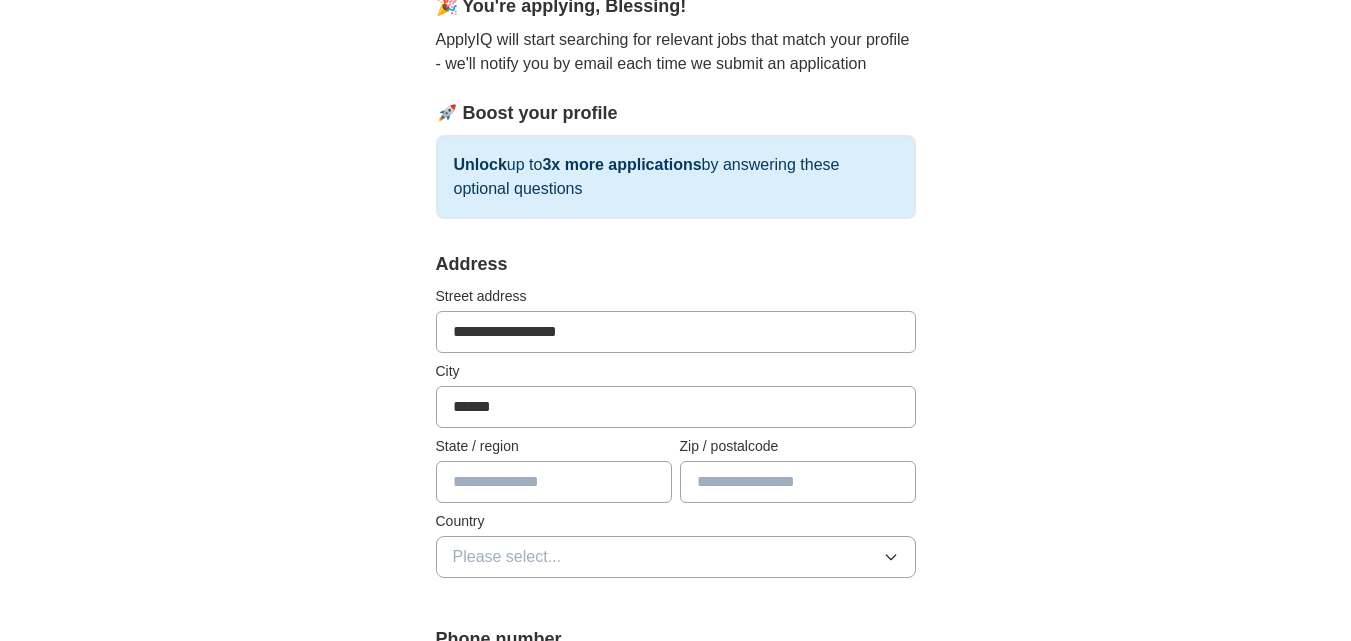type on "**" 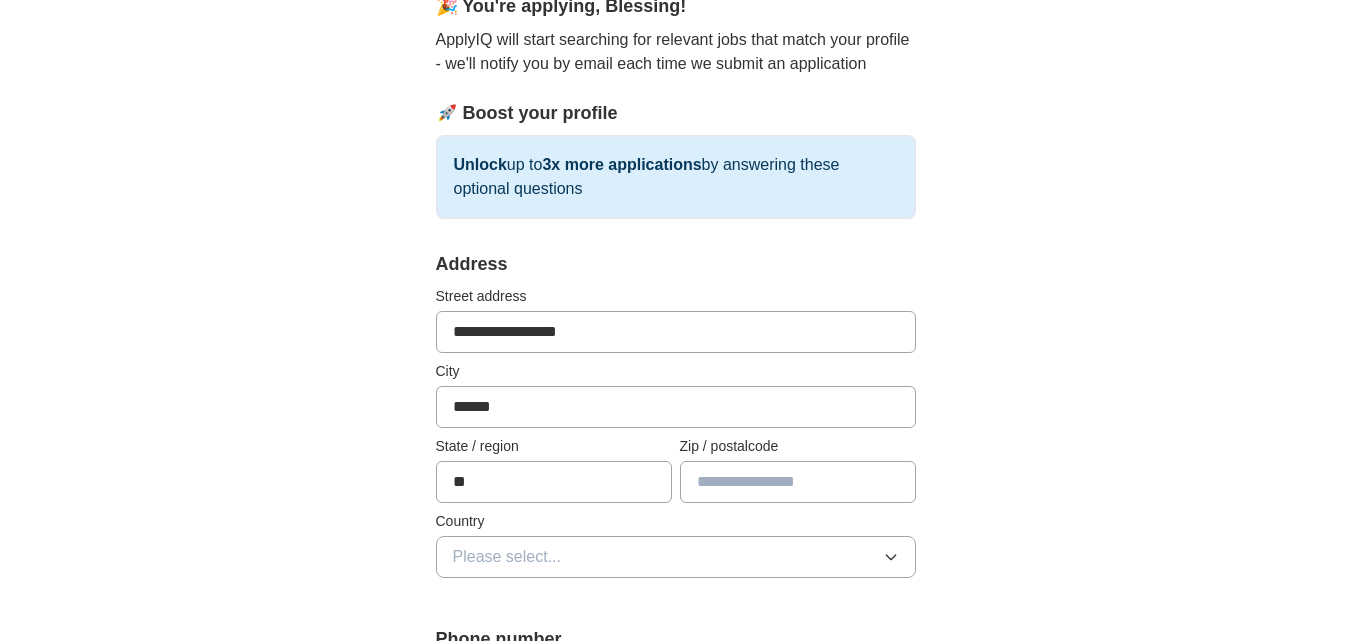 type on "*****" 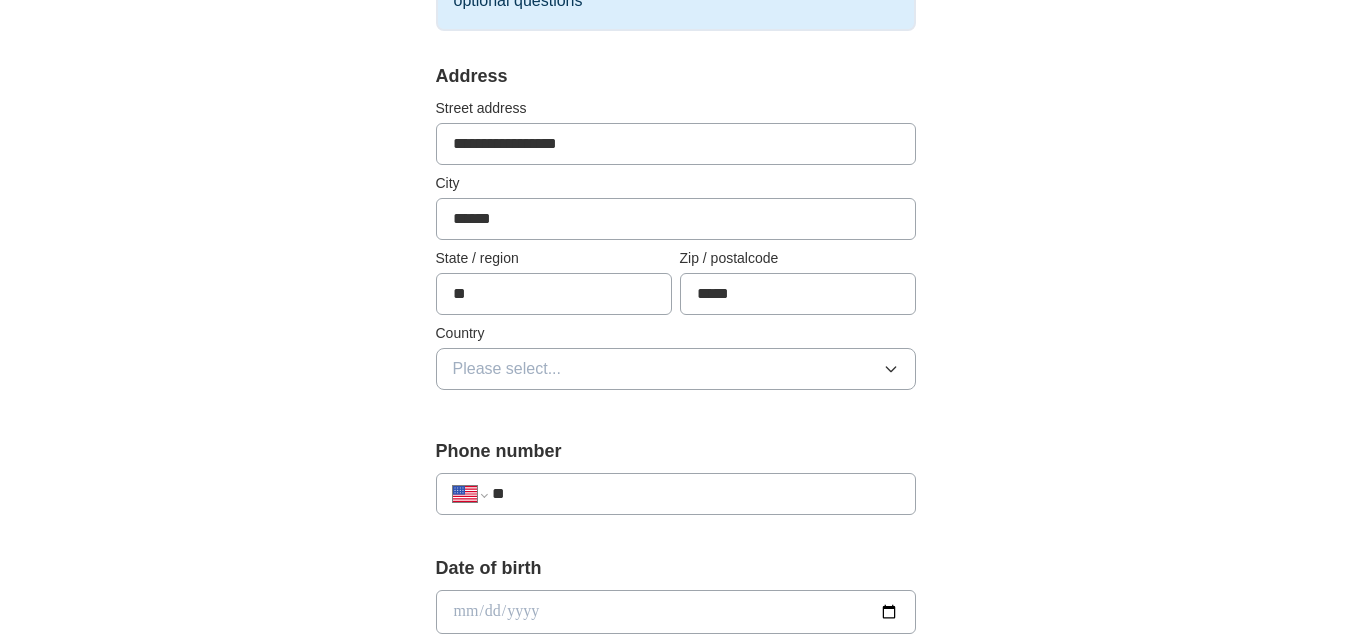 scroll, scrollTop: 400, scrollLeft: 0, axis: vertical 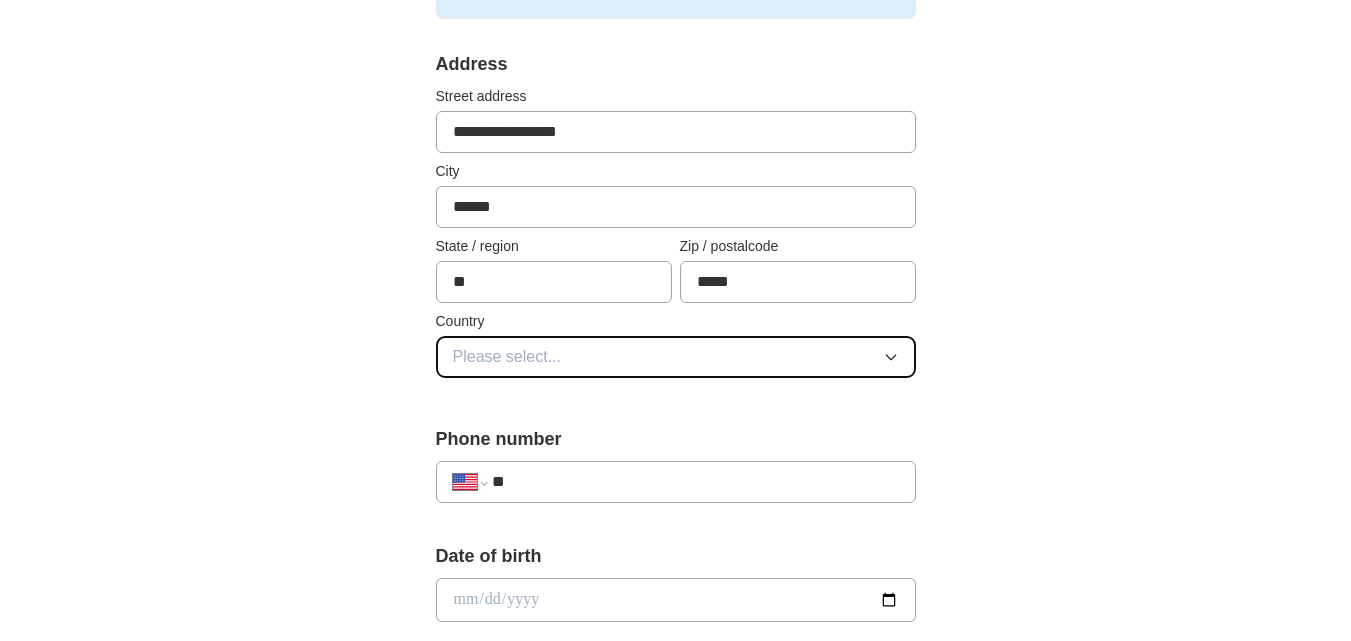 click on "Please select..." at bounding box center [507, 357] 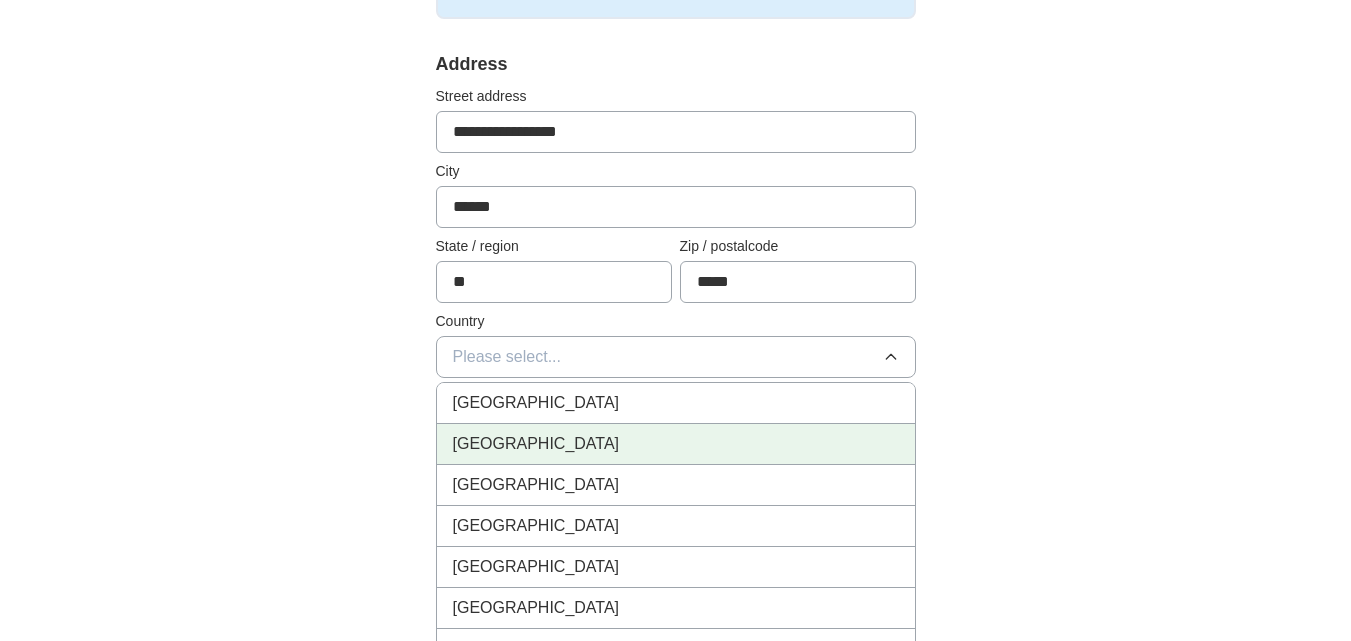click on "[GEOGRAPHIC_DATA]" at bounding box center (536, 444) 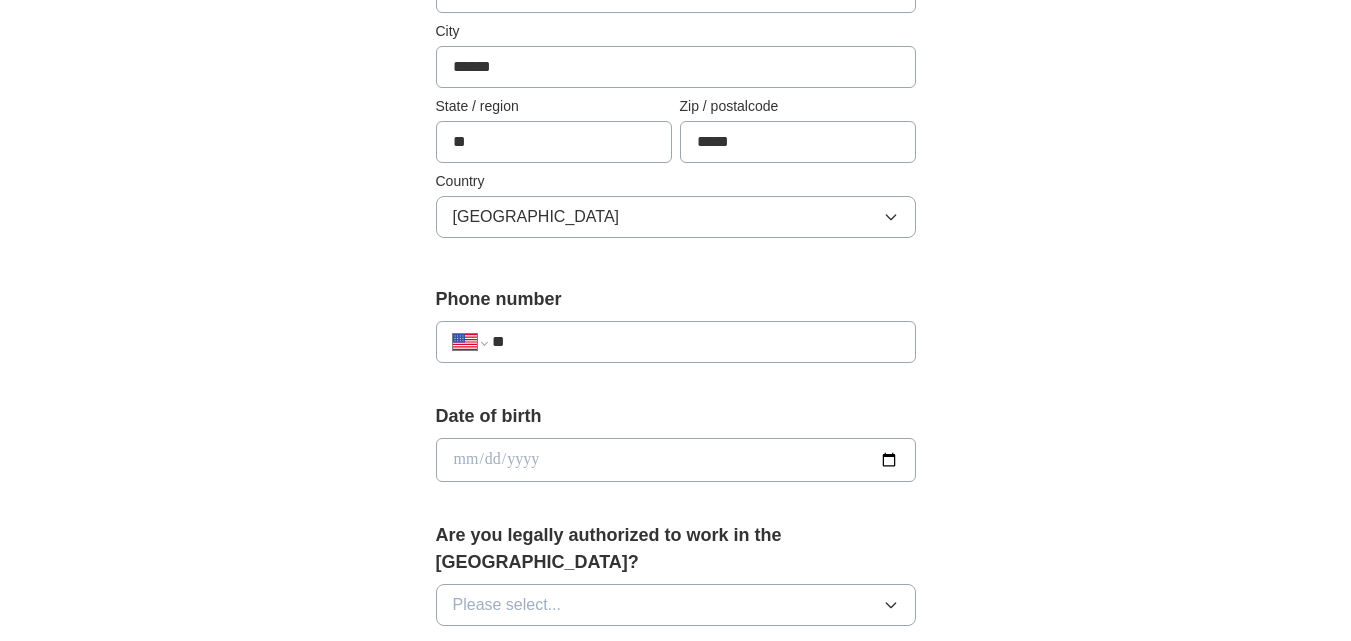 scroll, scrollTop: 600, scrollLeft: 0, axis: vertical 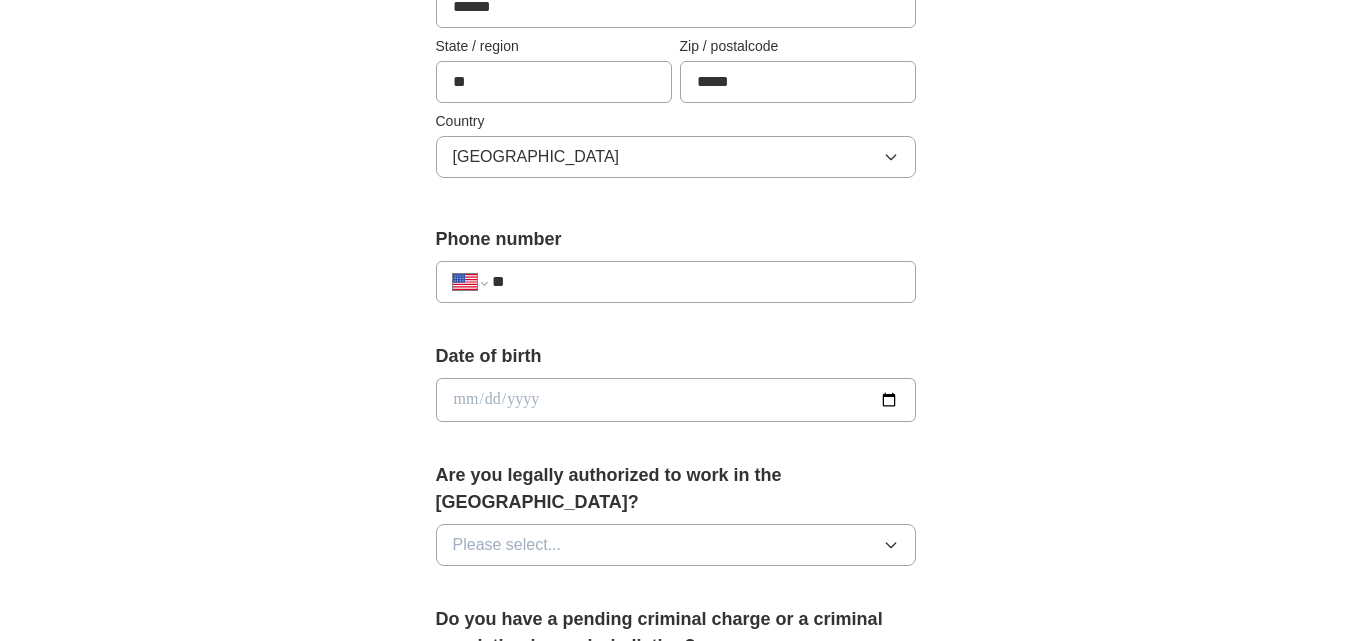 click on "**" at bounding box center (695, 282) 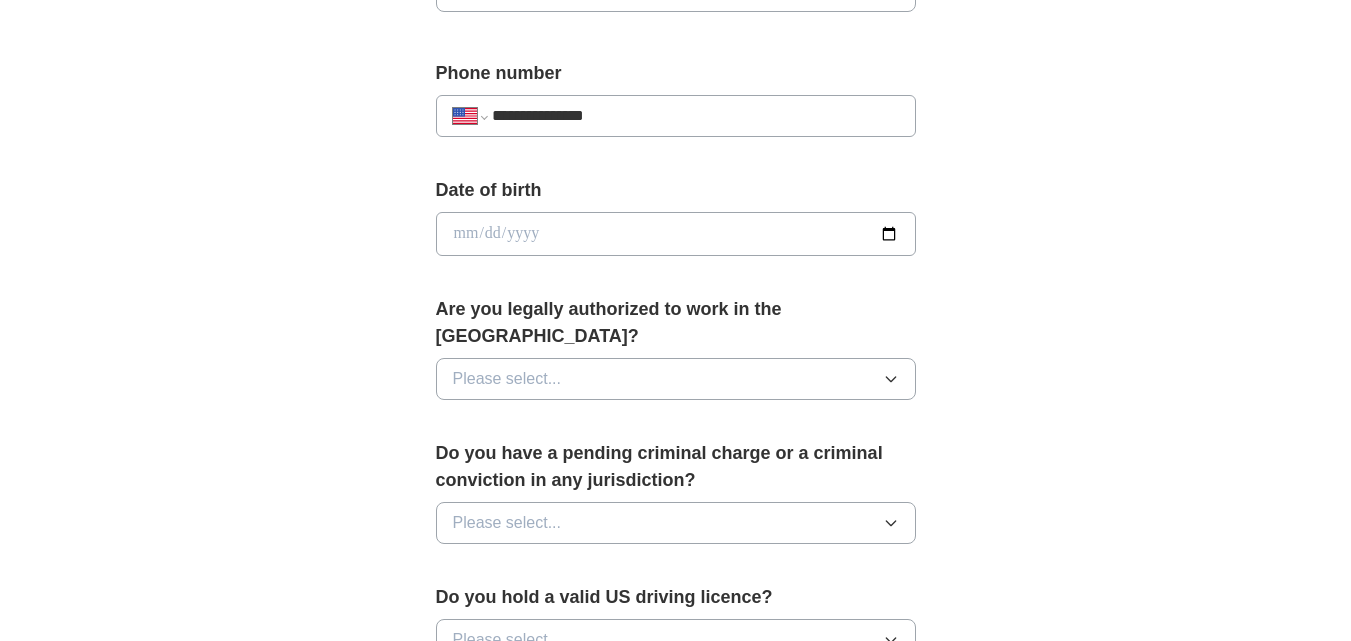 scroll, scrollTop: 800, scrollLeft: 0, axis: vertical 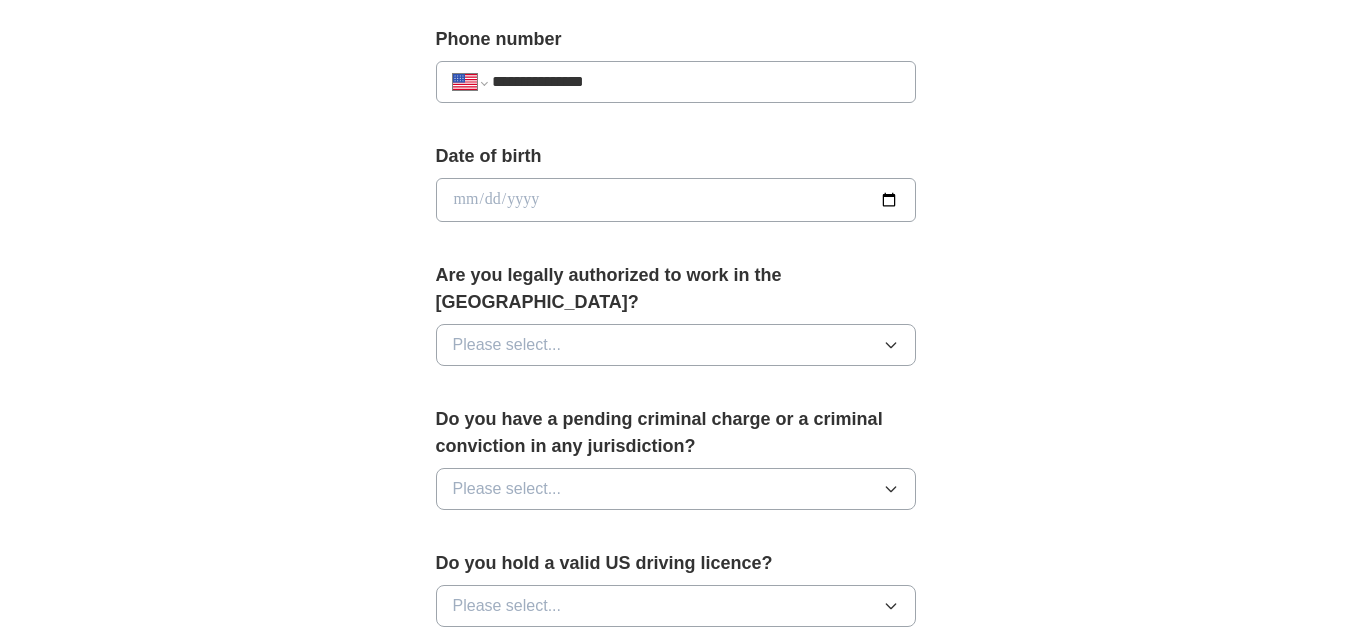 type on "**********" 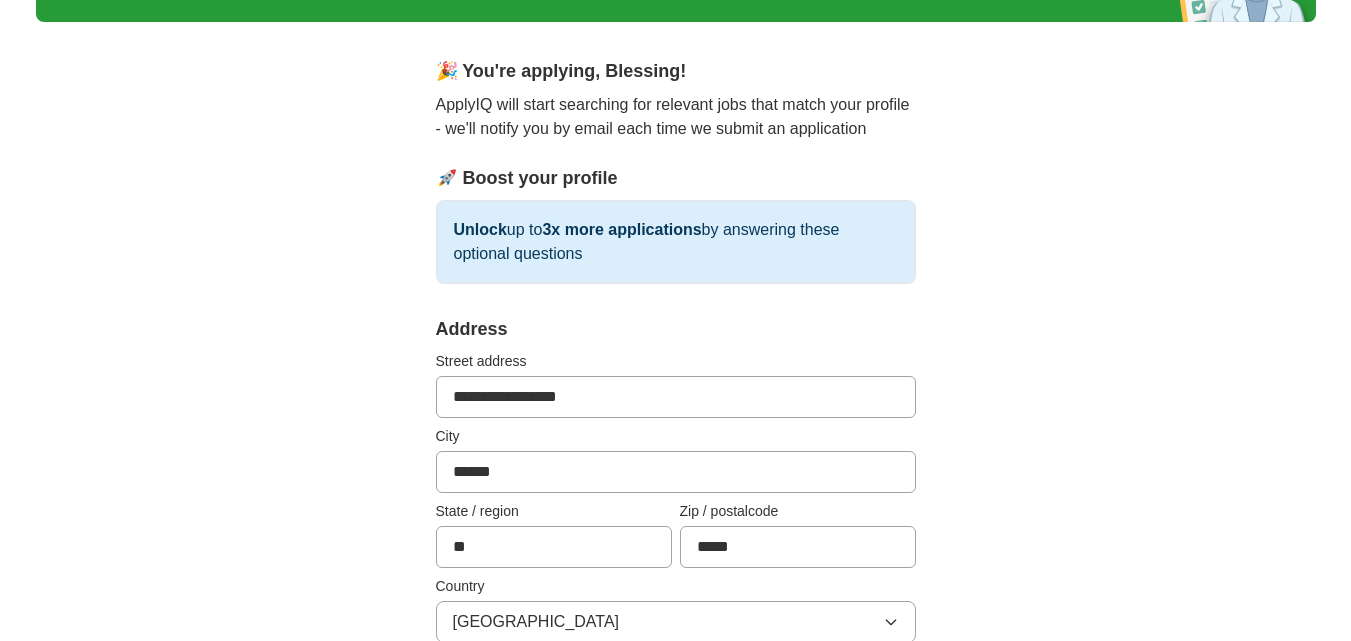 scroll, scrollTop: 100, scrollLeft: 0, axis: vertical 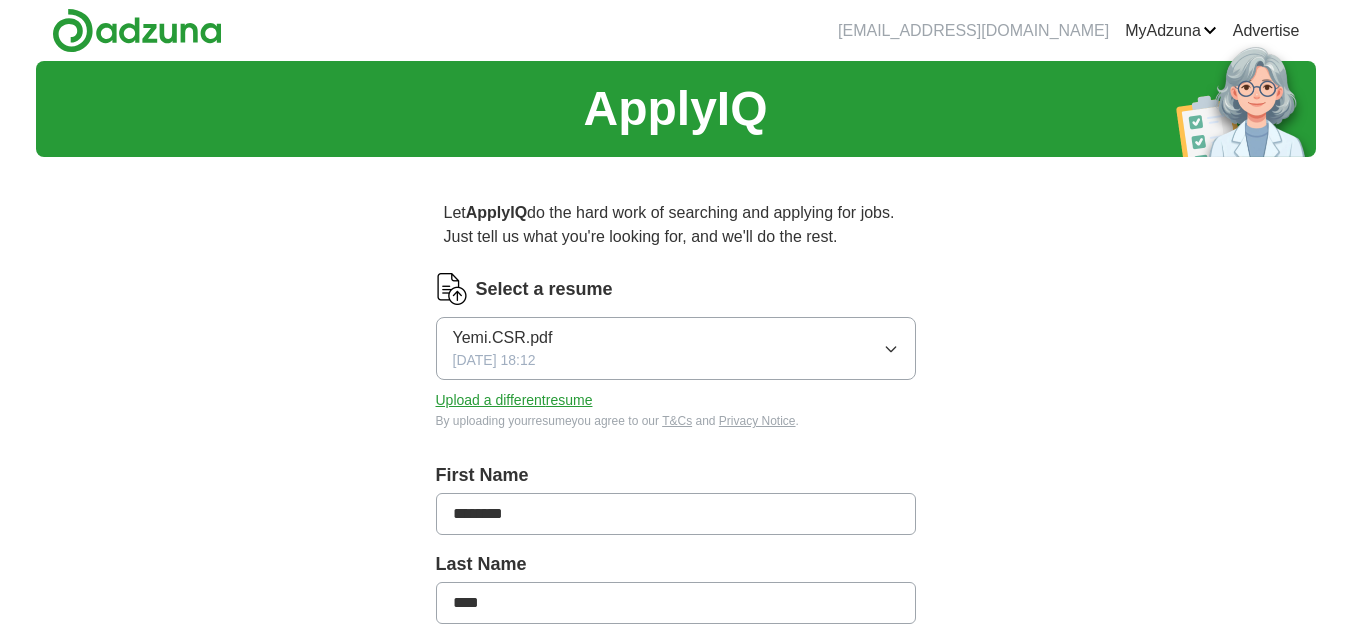 click on "********" at bounding box center (676, 514) 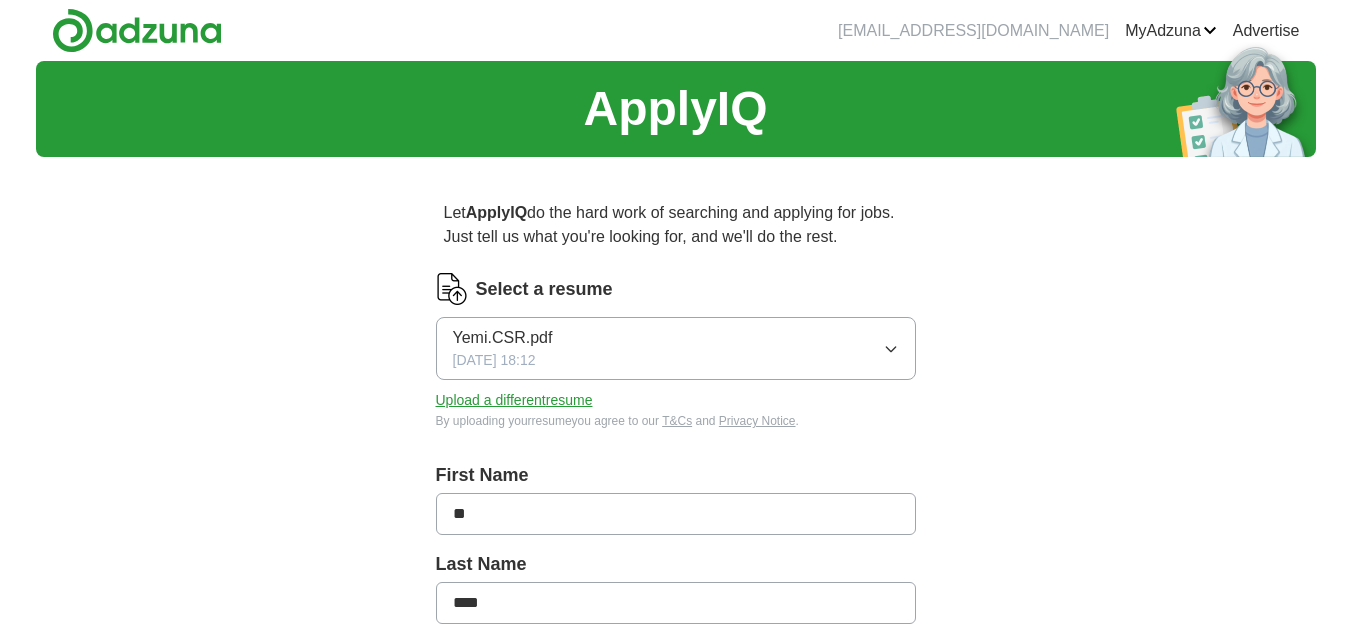 type on "*" 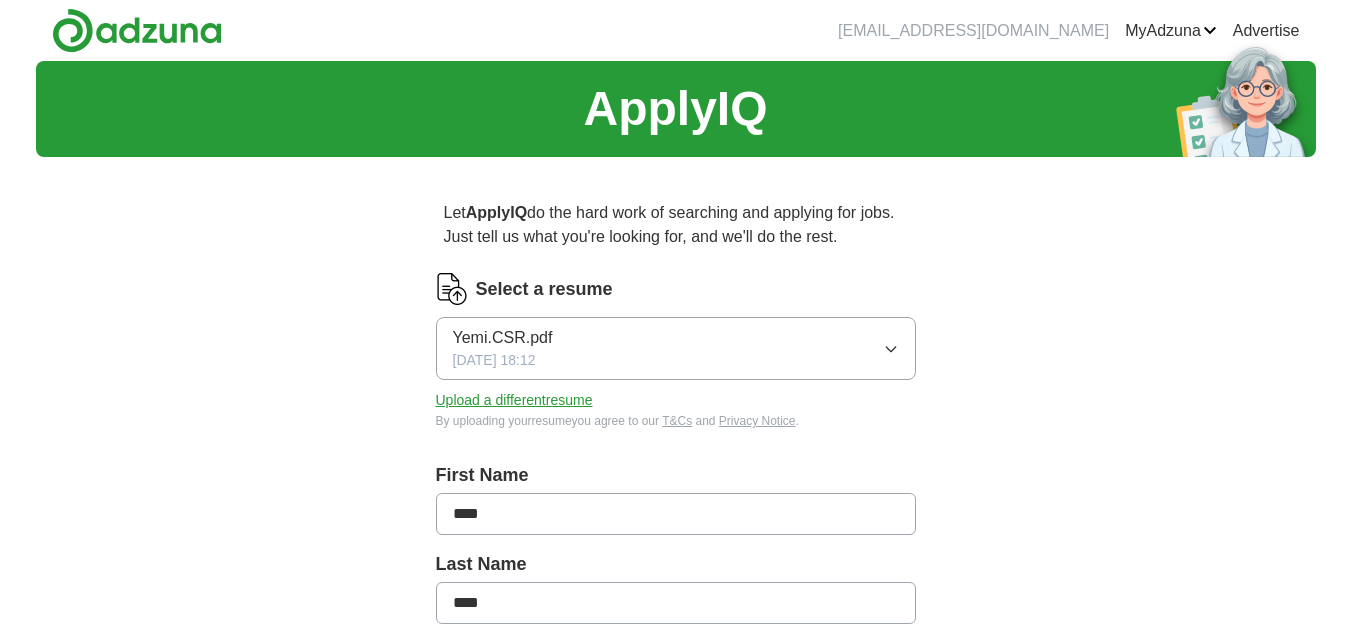 type on "*******" 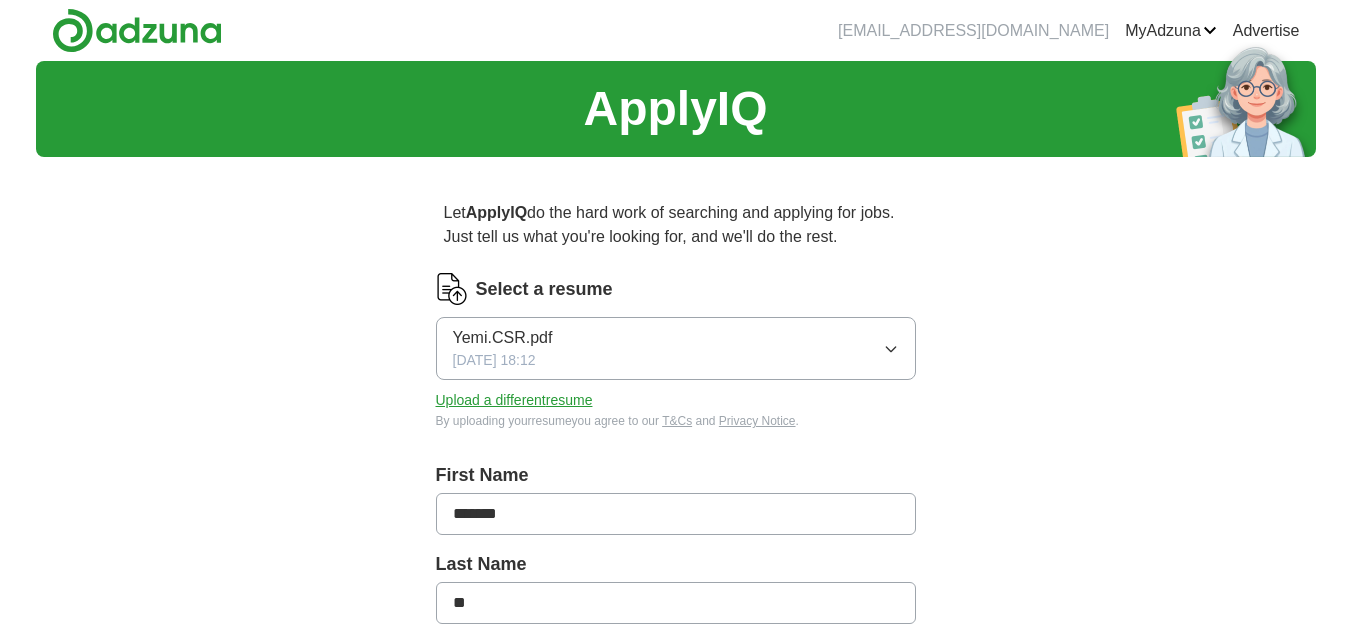 type on "*******" 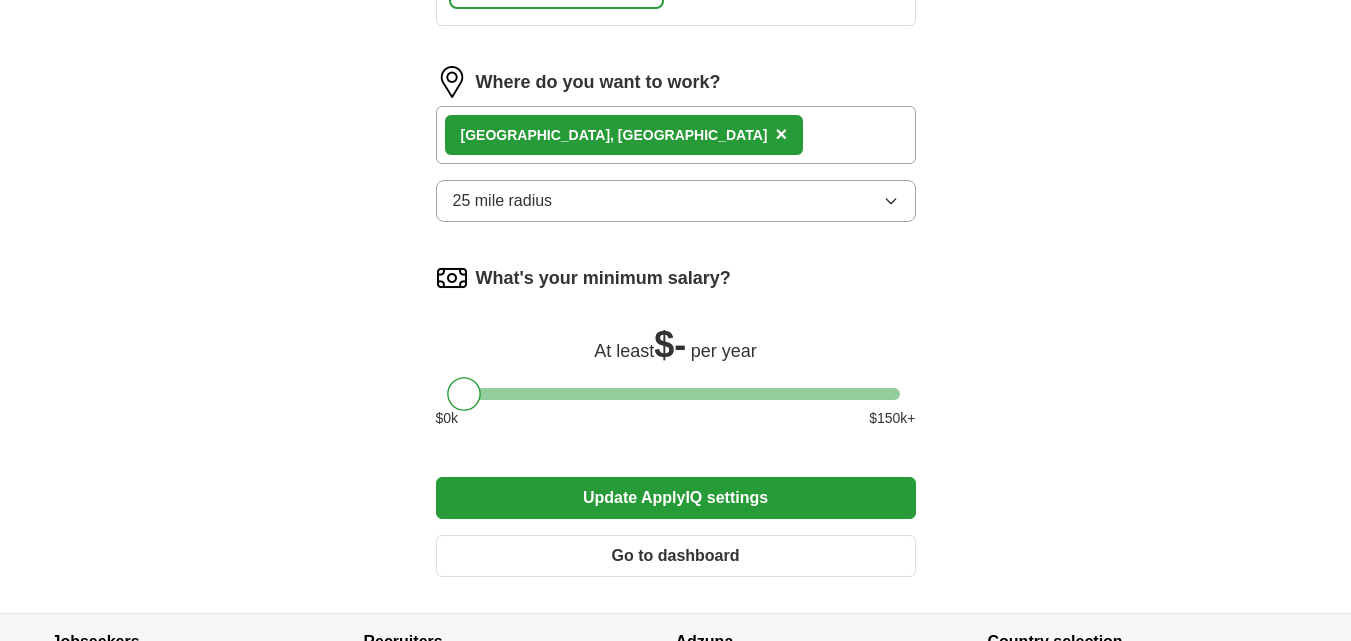 scroll, scrollTop: 1200, scrollLeft: 0, axis: vertical 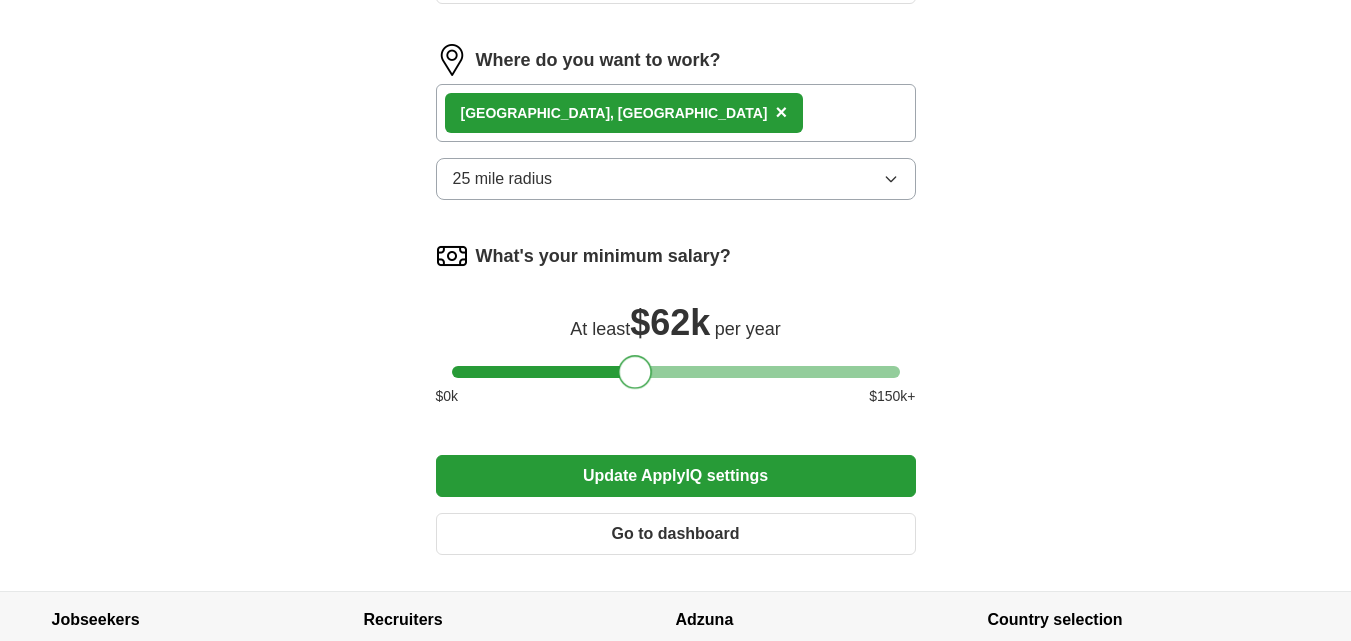 drag, startPoint x: 470, startPoint y: 376, endPoint x: 640, endPoint y: 379, distance: 170.02647 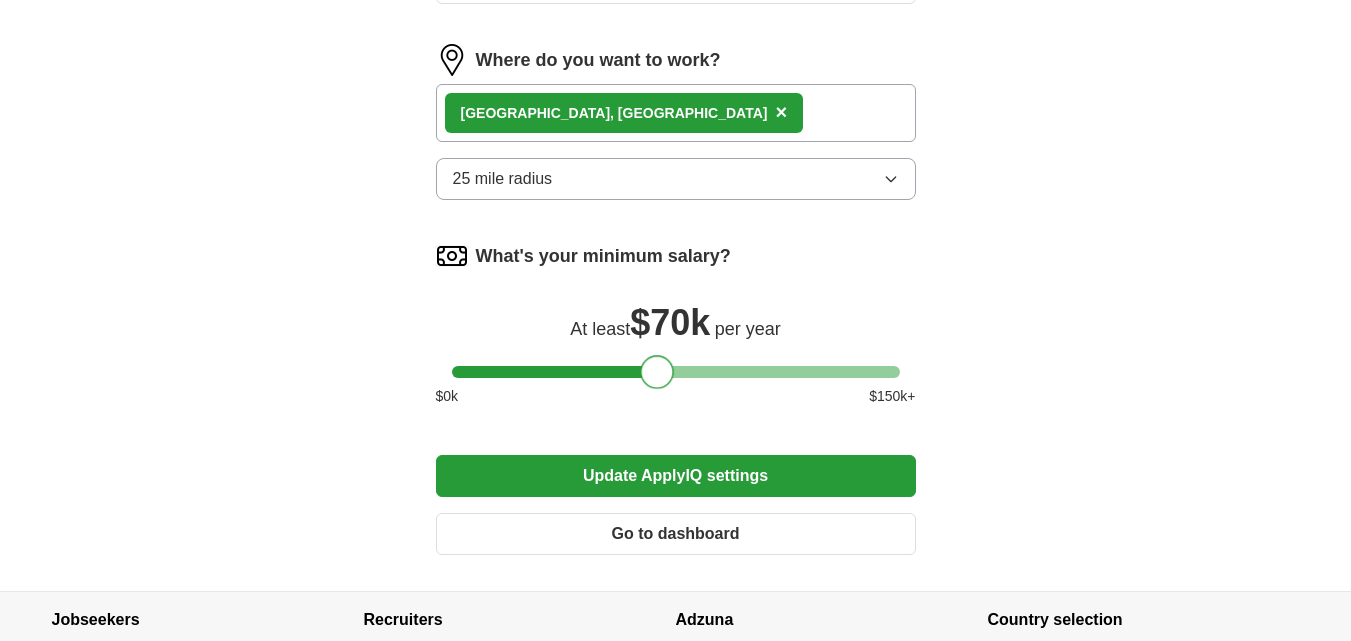 drag, startPoint x: 629, startPoint y: 371, endPoint x: 651, endPoint y: 375, distance: 22.36068 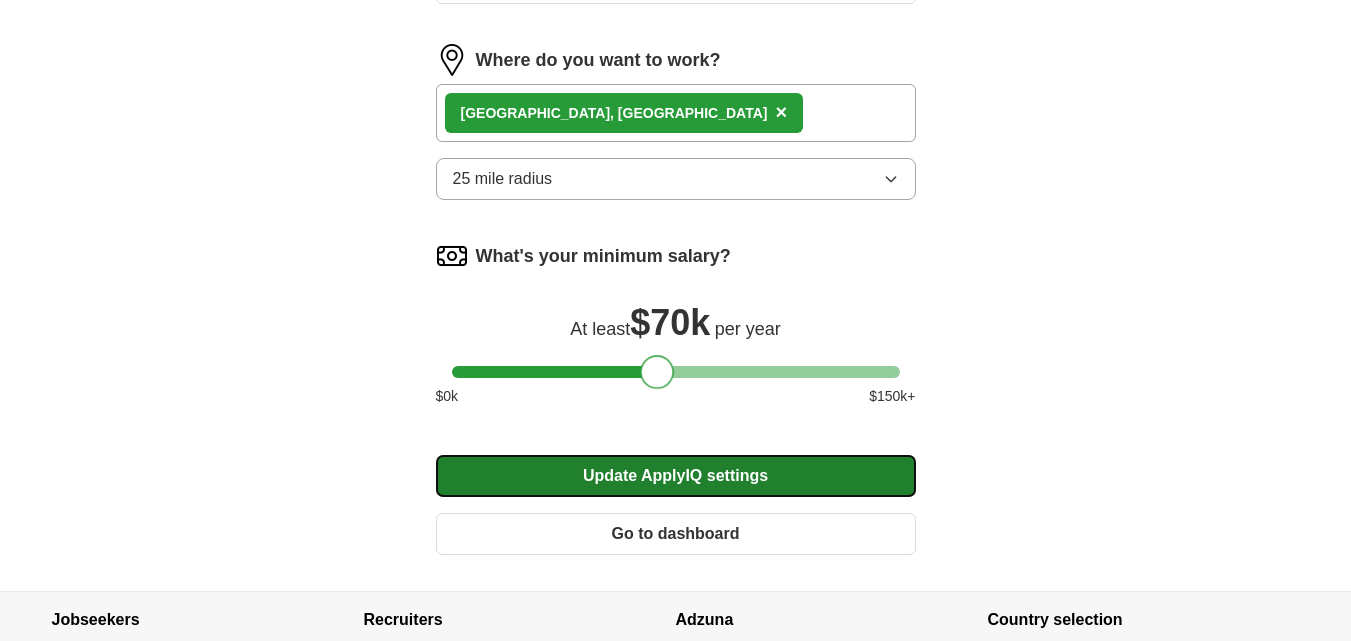 click on "Update ApplyIQ settings" at bounding box center (676, 476) 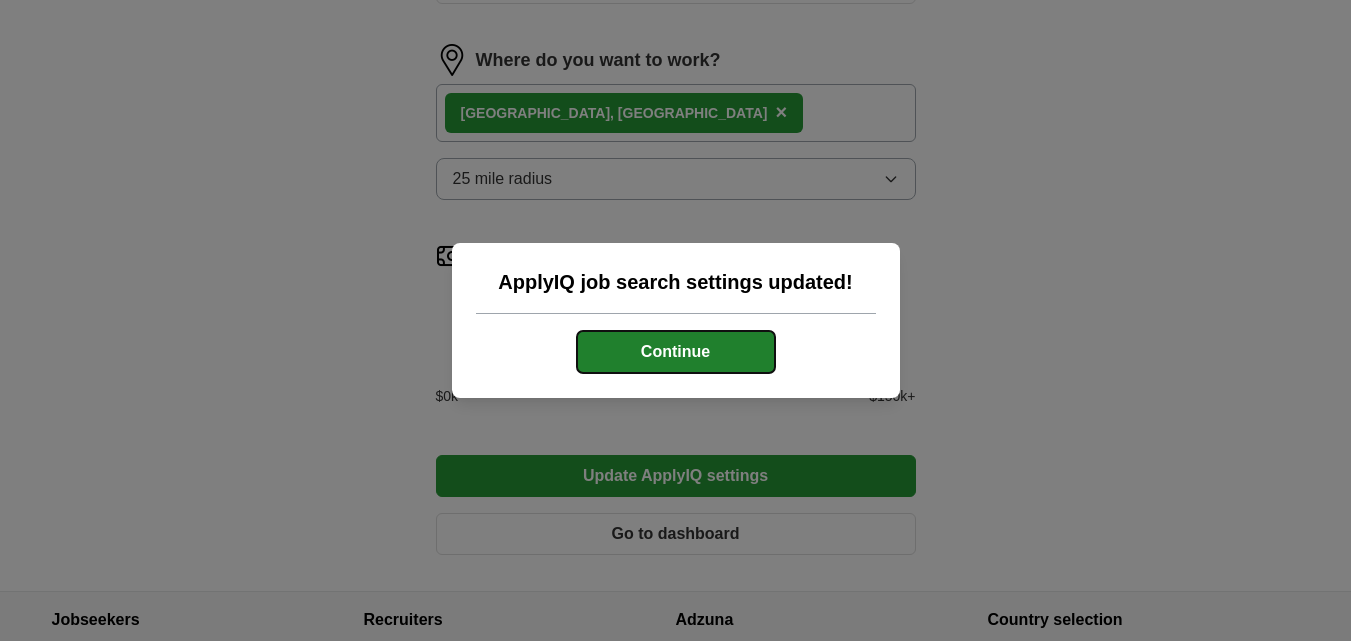 click on "Continue" at bounding box center [676, 352] 